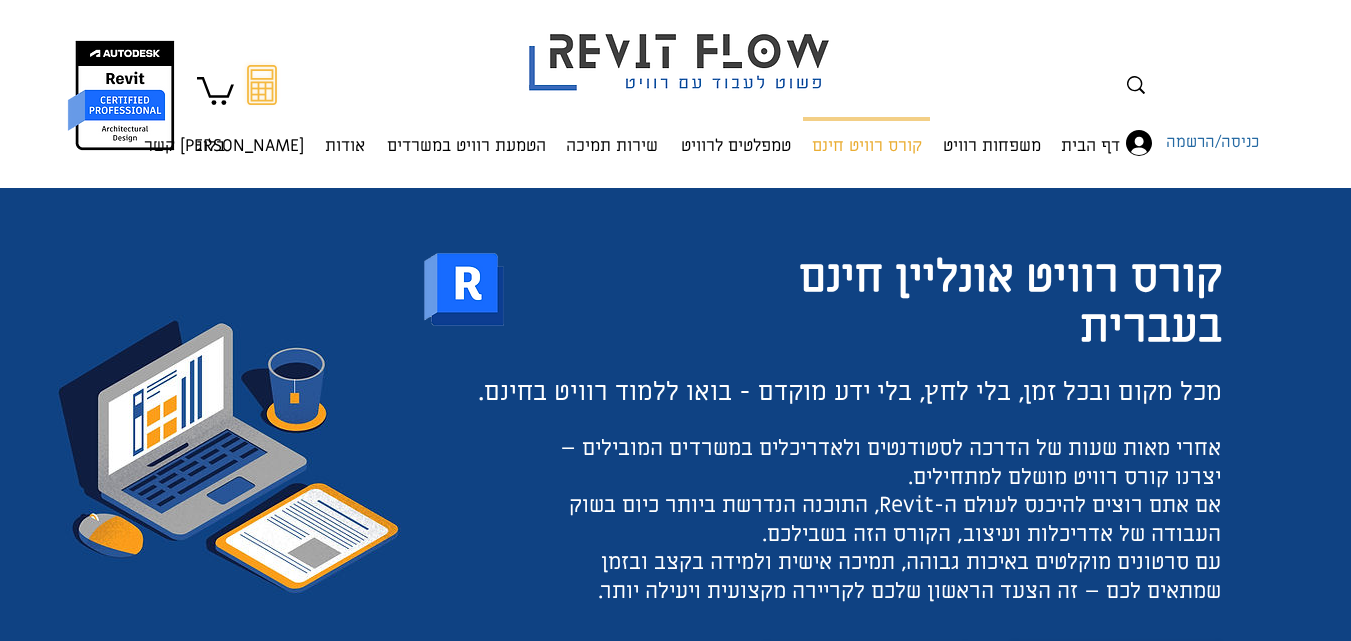 scroll, scrollTop: 0, scrollLeft: 0, axis: both 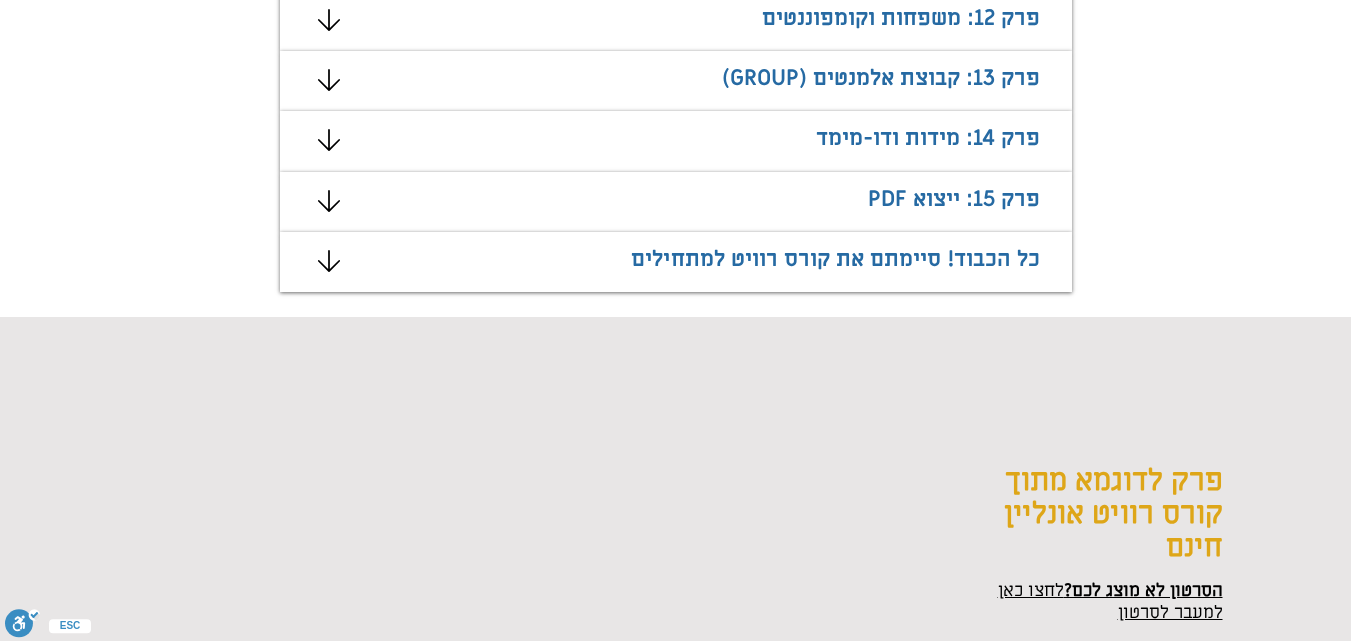 click 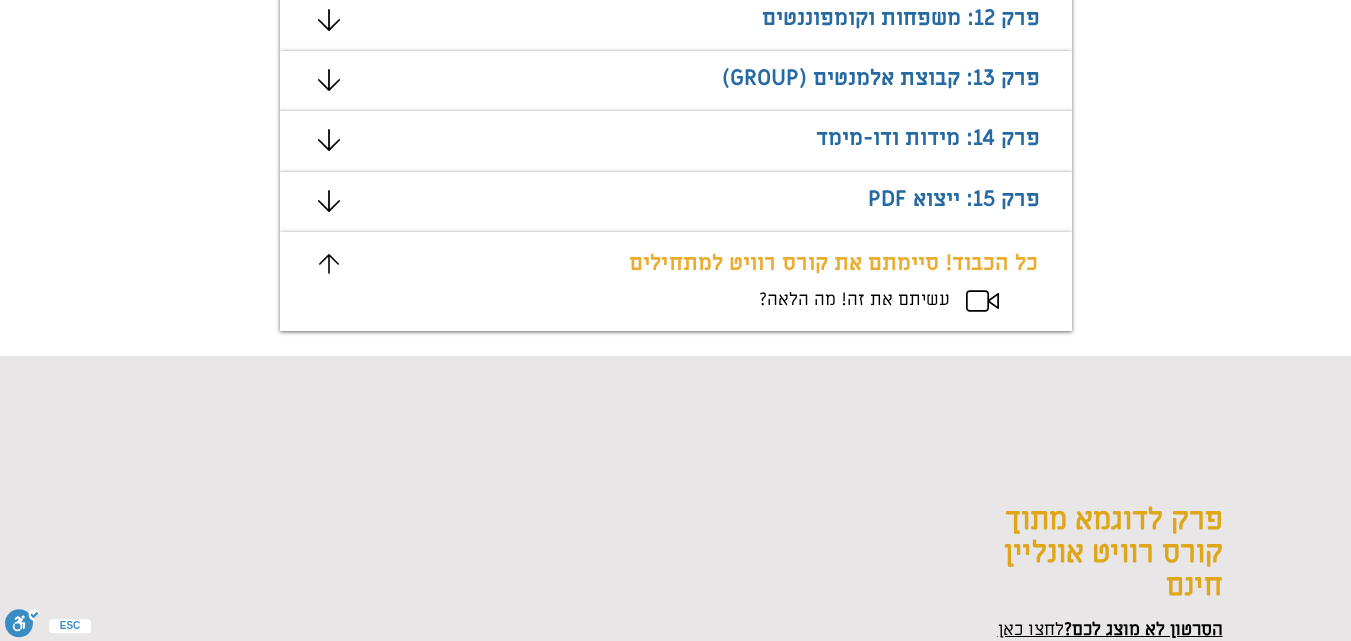 click 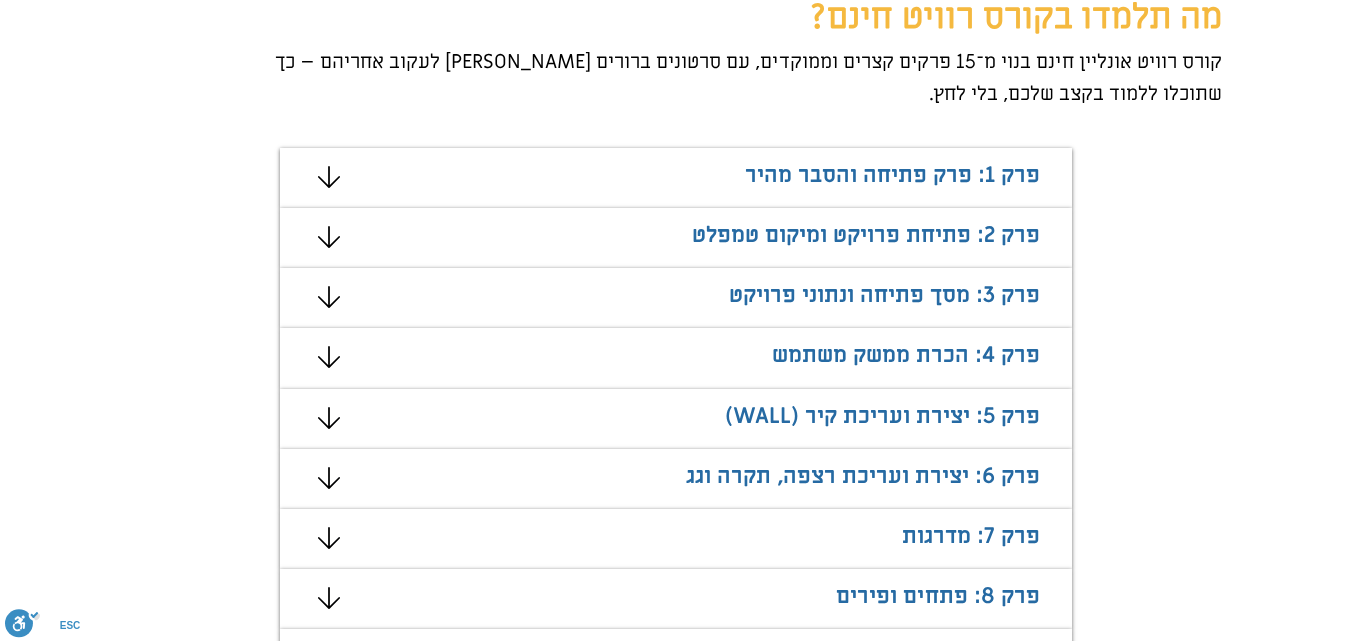 scroll, scrollTop: 1216, scrollLeft: 0, axis: vertical 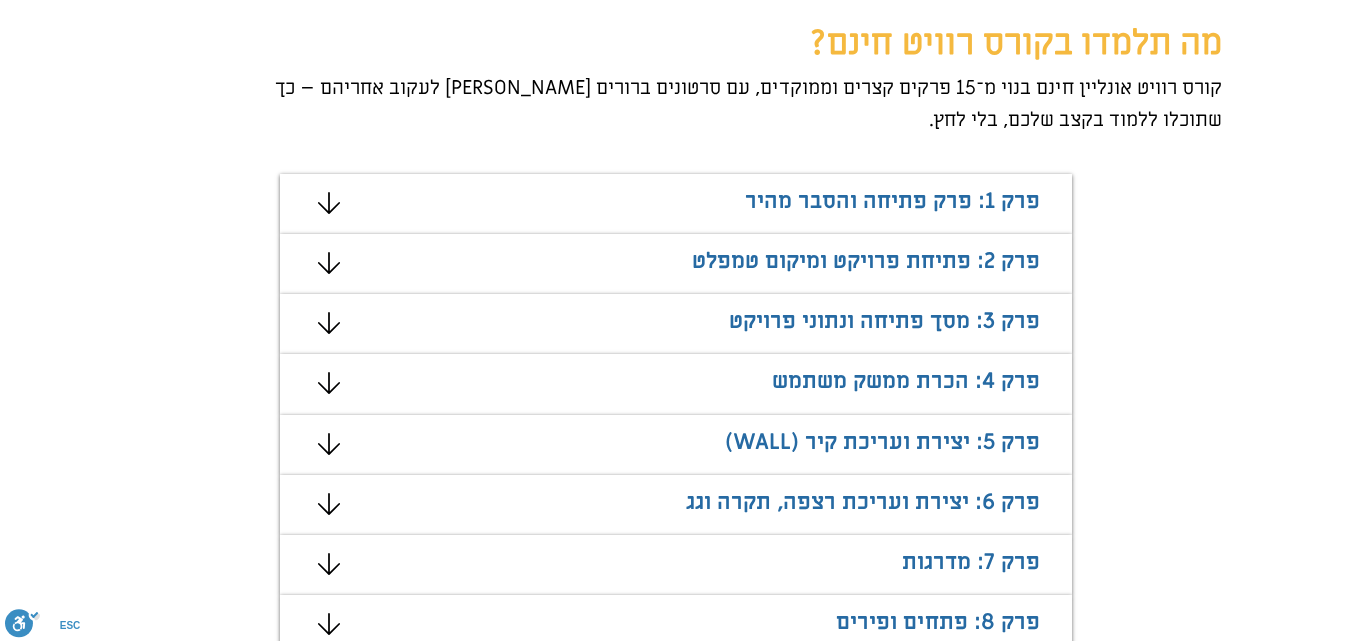 click on "#comp-mafhkw9q2 svg [data-color="1"] {fill: #000000;}" 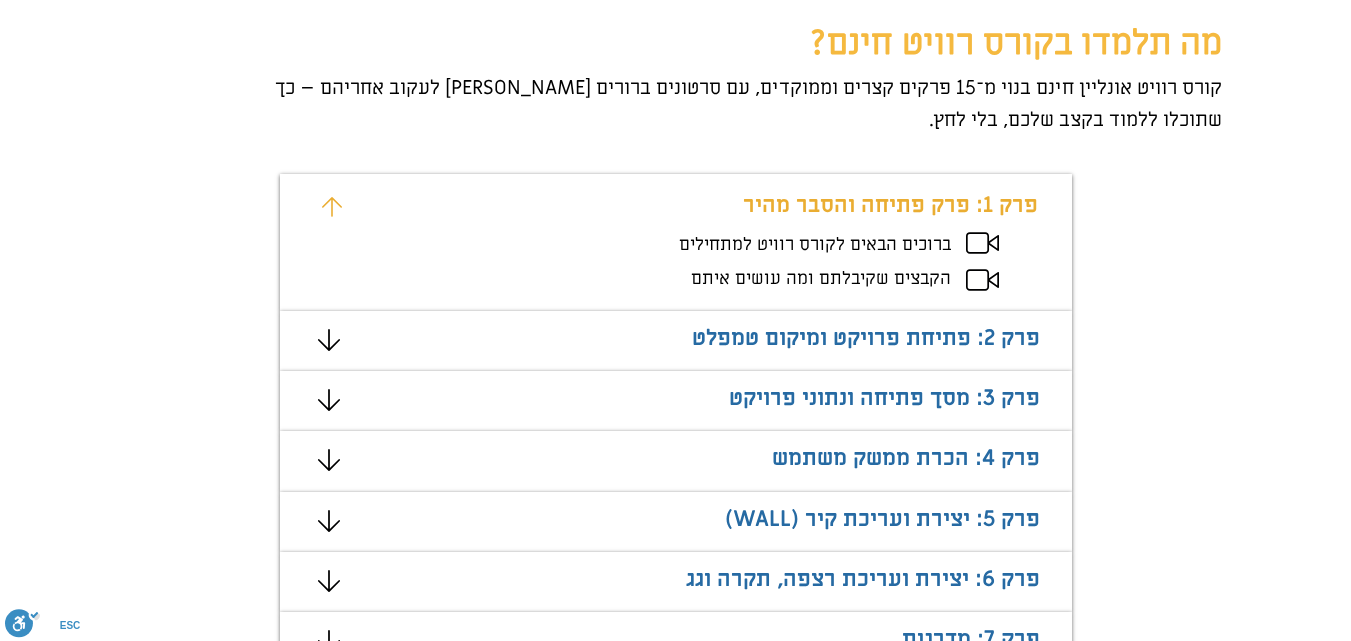 click 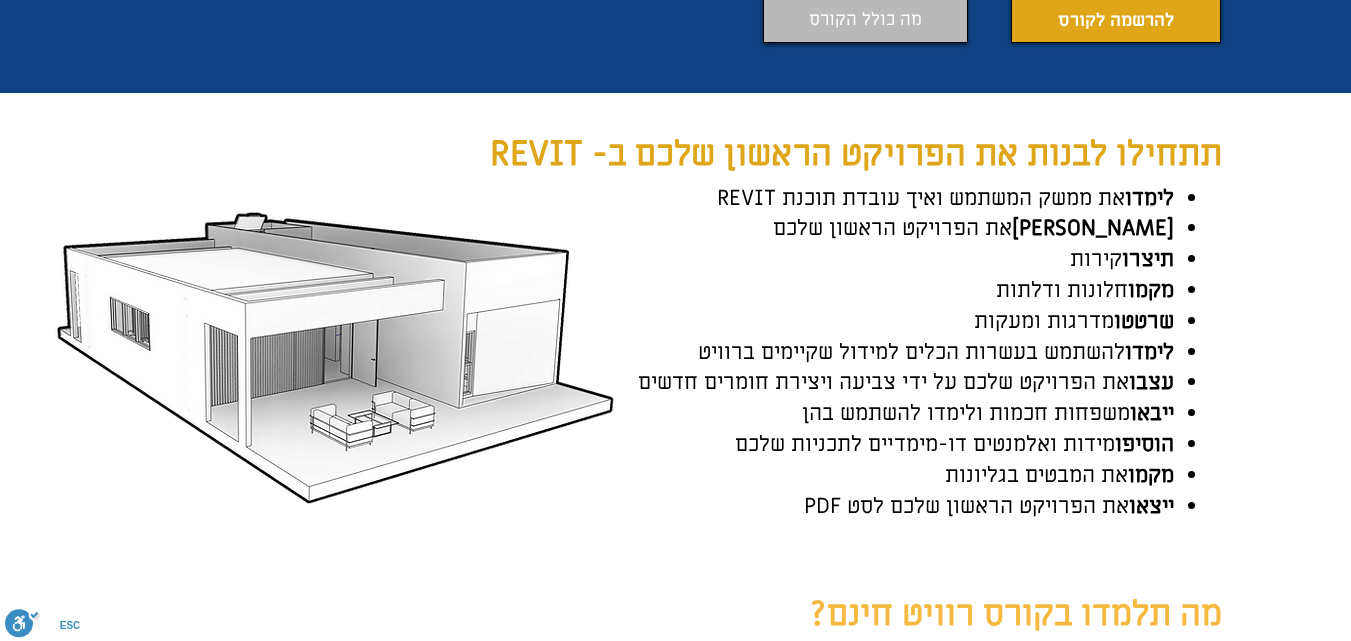 scroll, scrollTop: 631, scrollLeft: 0, axis: vertical 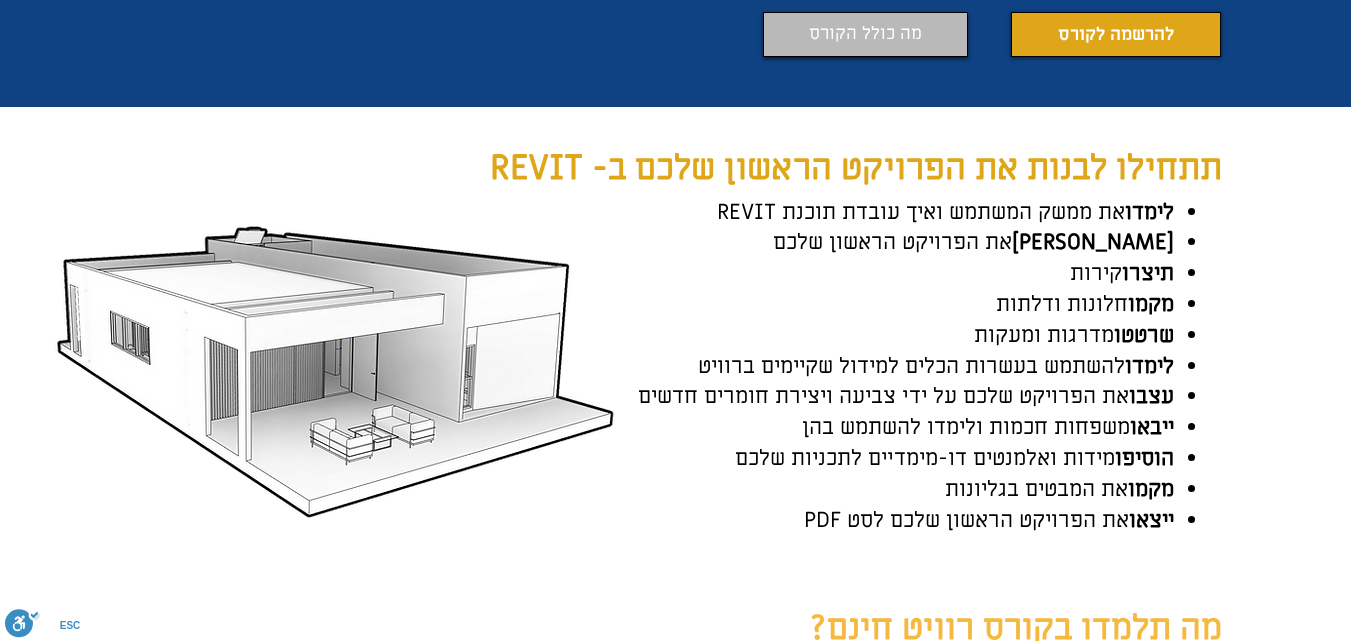 click on "להרשמה לקורס" at bounding box center (1116, 34) 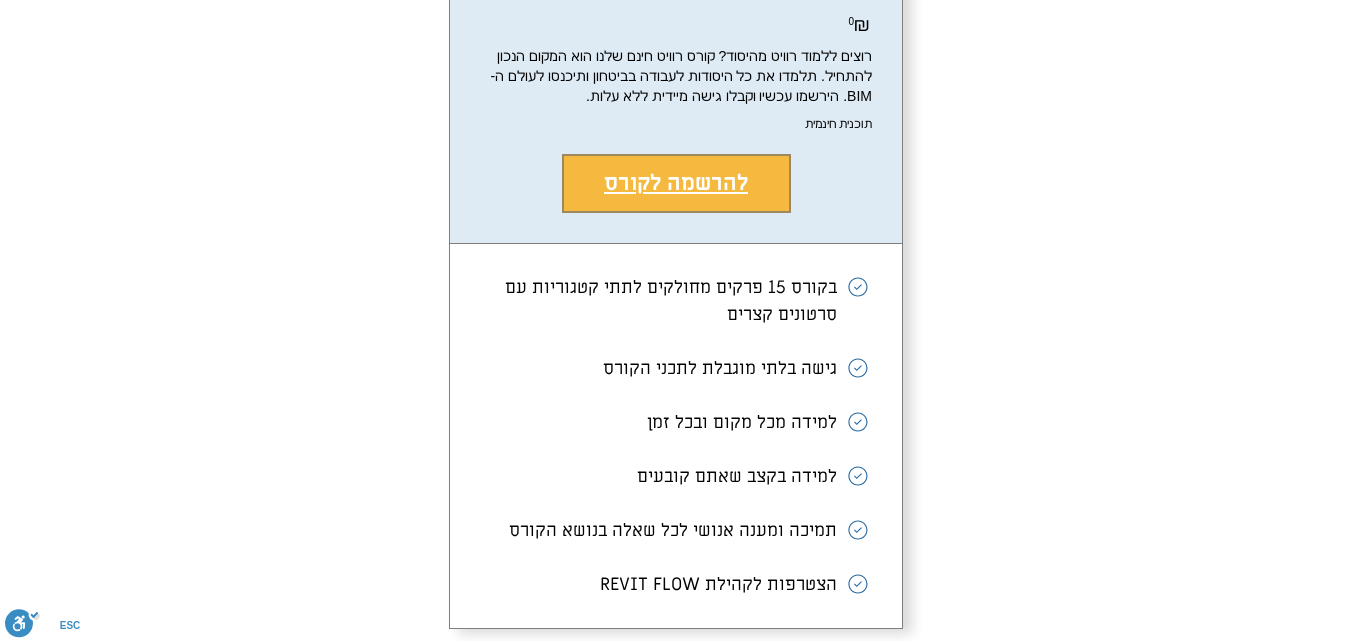 scroll, scrollTop: 3675, scrollLeft: 0, axis: vertical 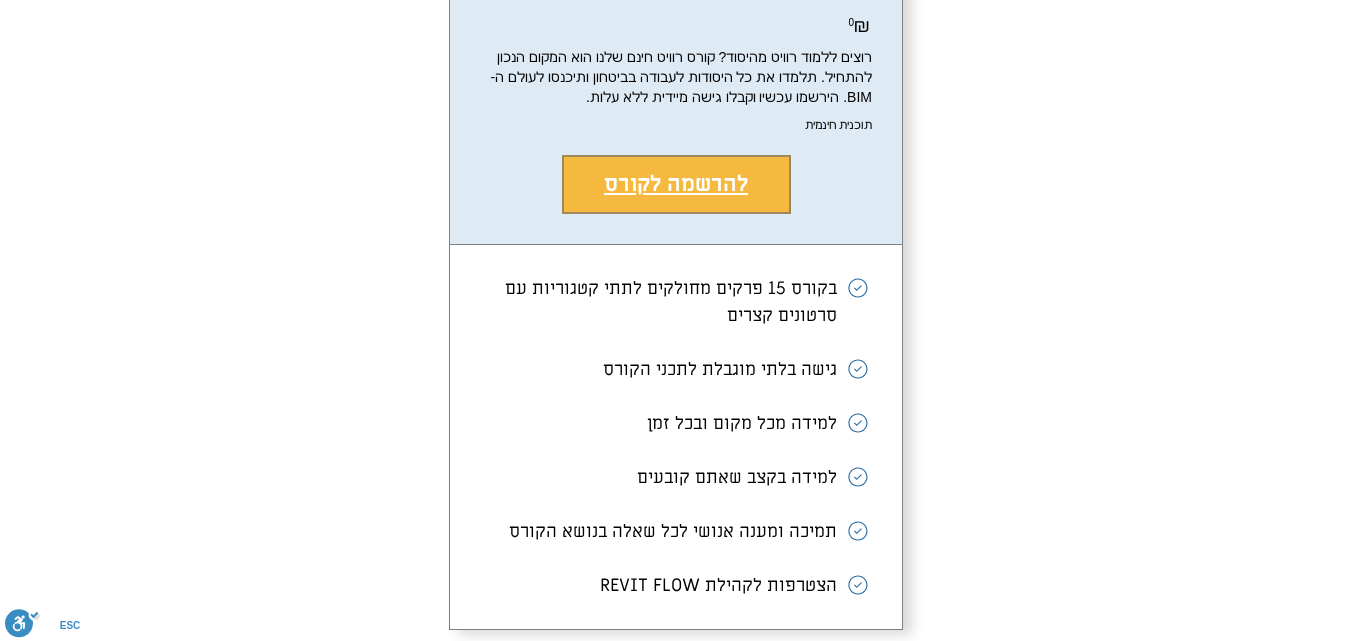 click on "להרשמה לקורס" at bounding box center [676, 184] 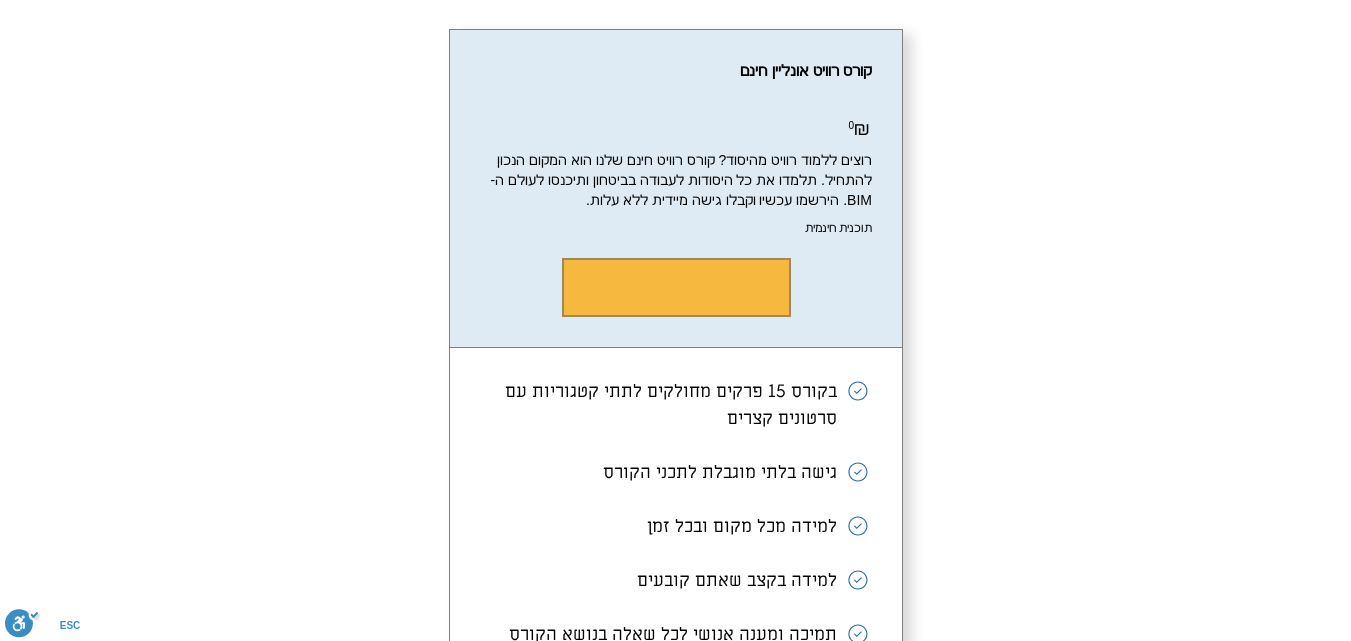 scroll, scrollTop: 3573, scrollLeft: 0, axis: vertical 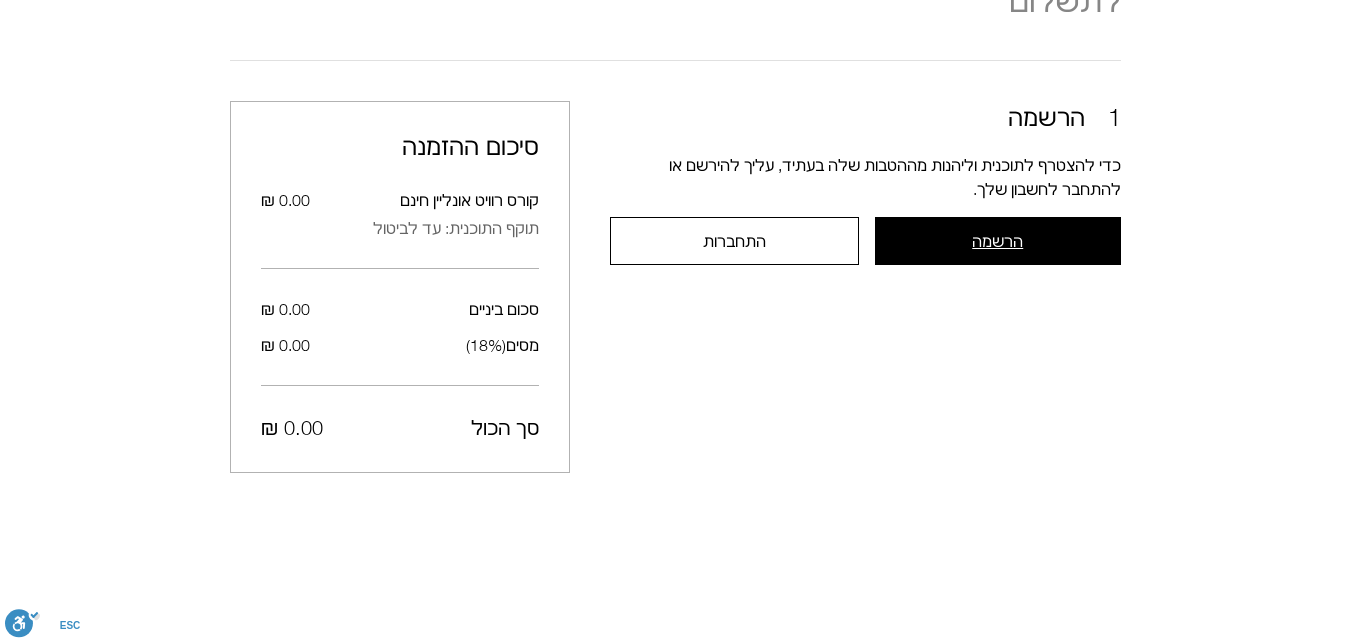 click on "הרשמה" at bounding box center (998, 241) 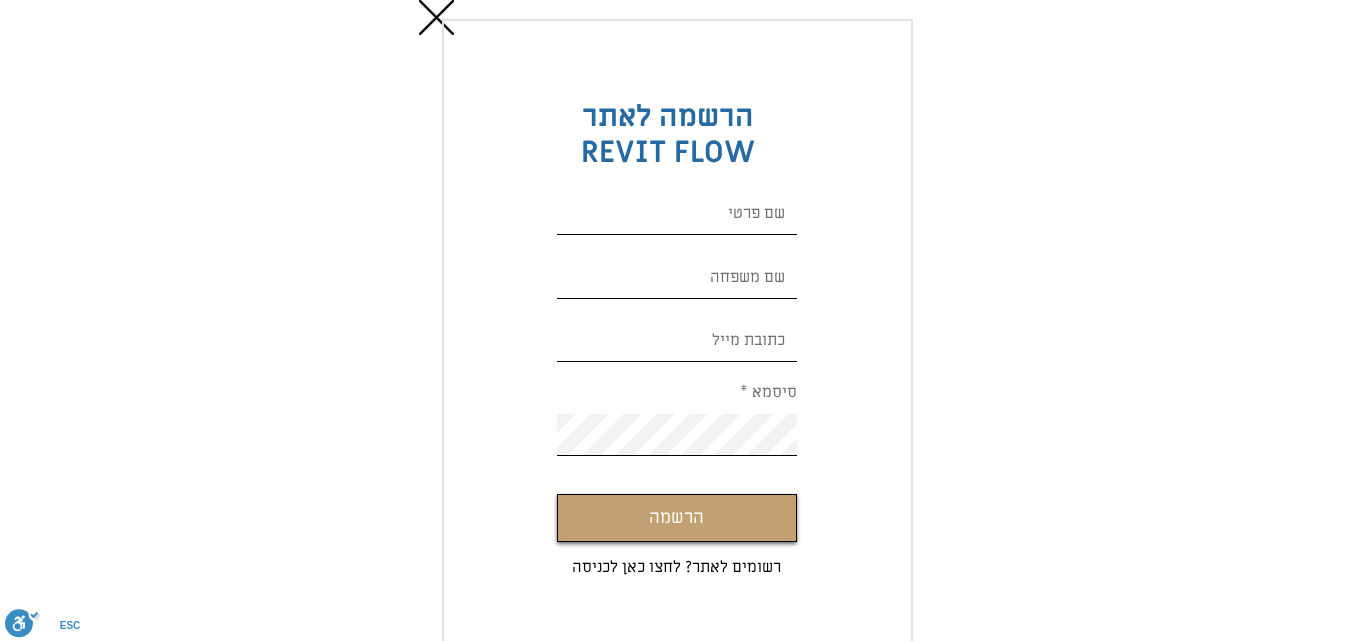 scroll, scrollTop: 0, scrollLeft: 0, axis: both 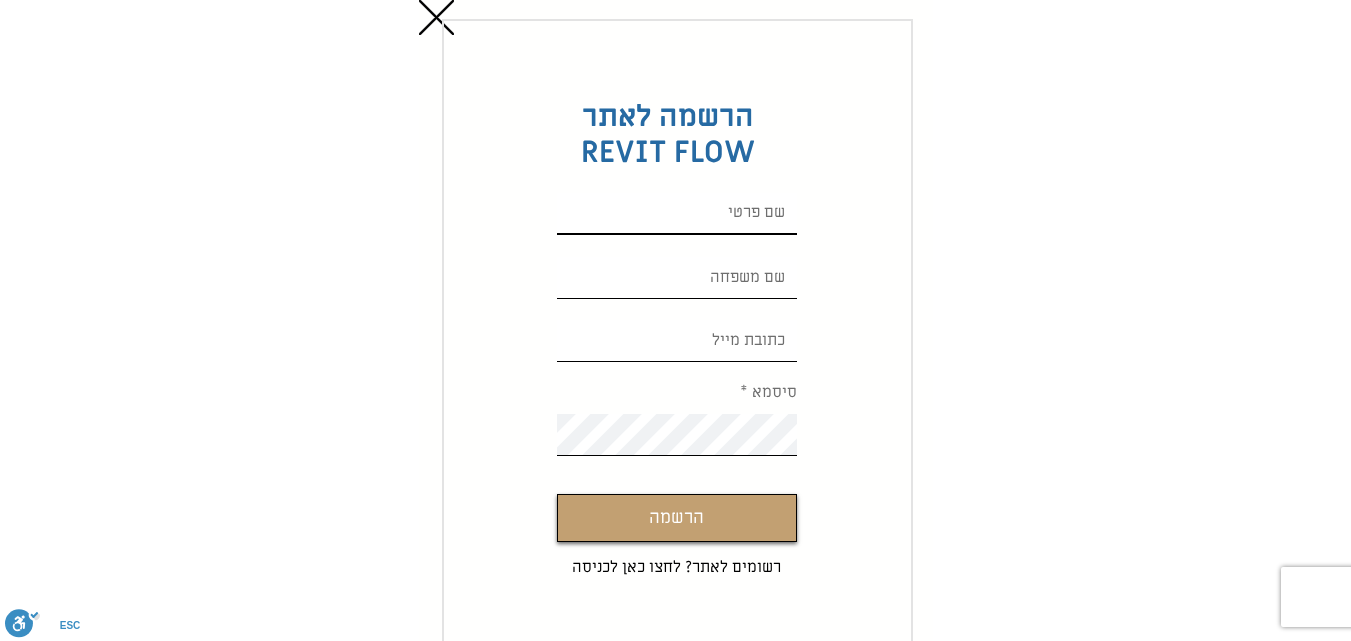 click at bounding box center (677, 214) 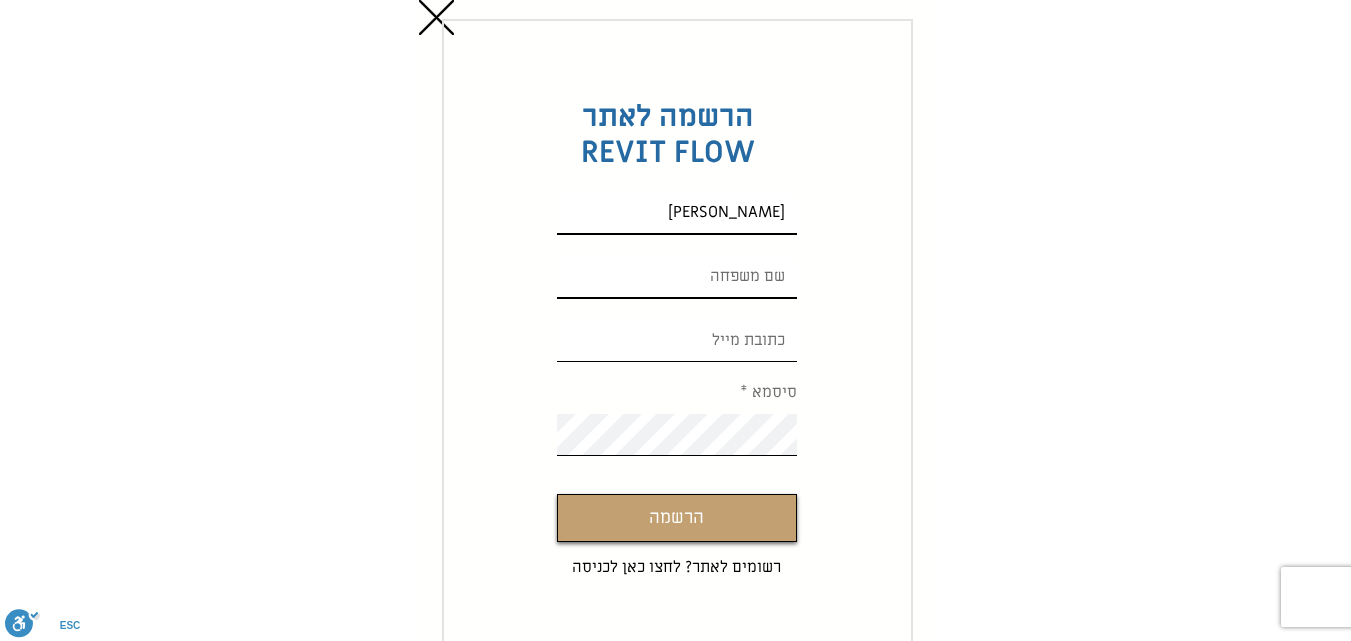 type on "[PERSON_NAME]" 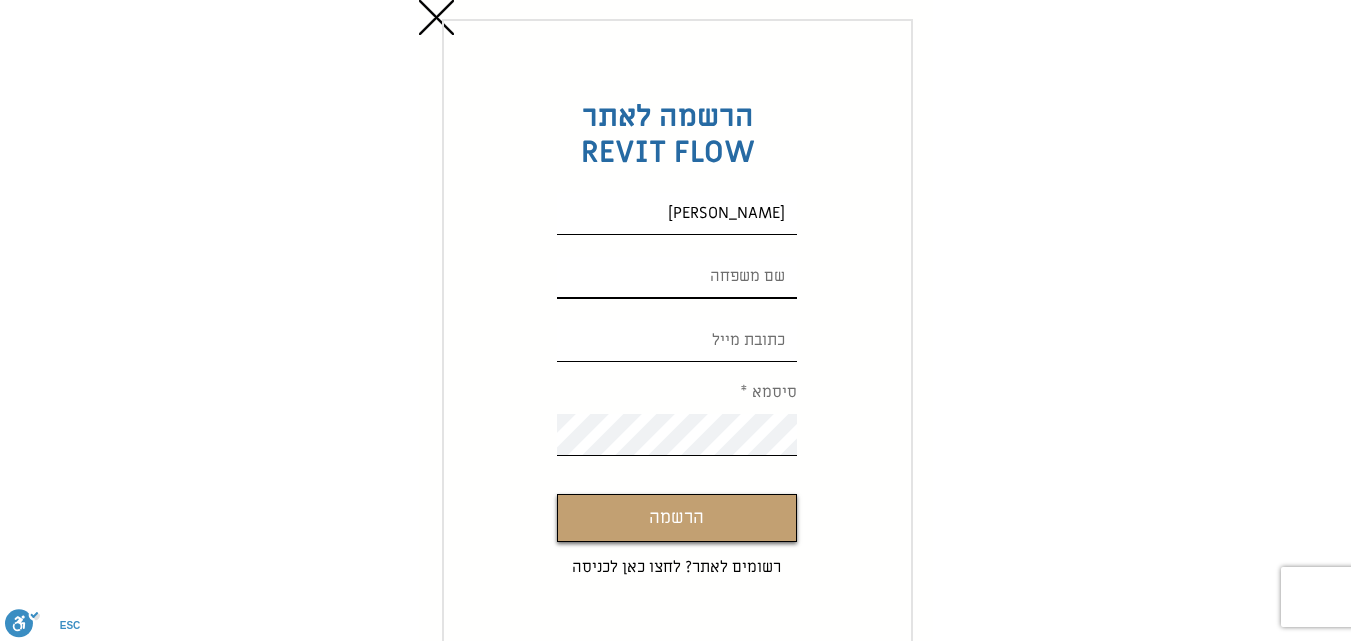click at bounding box center (677, 278) 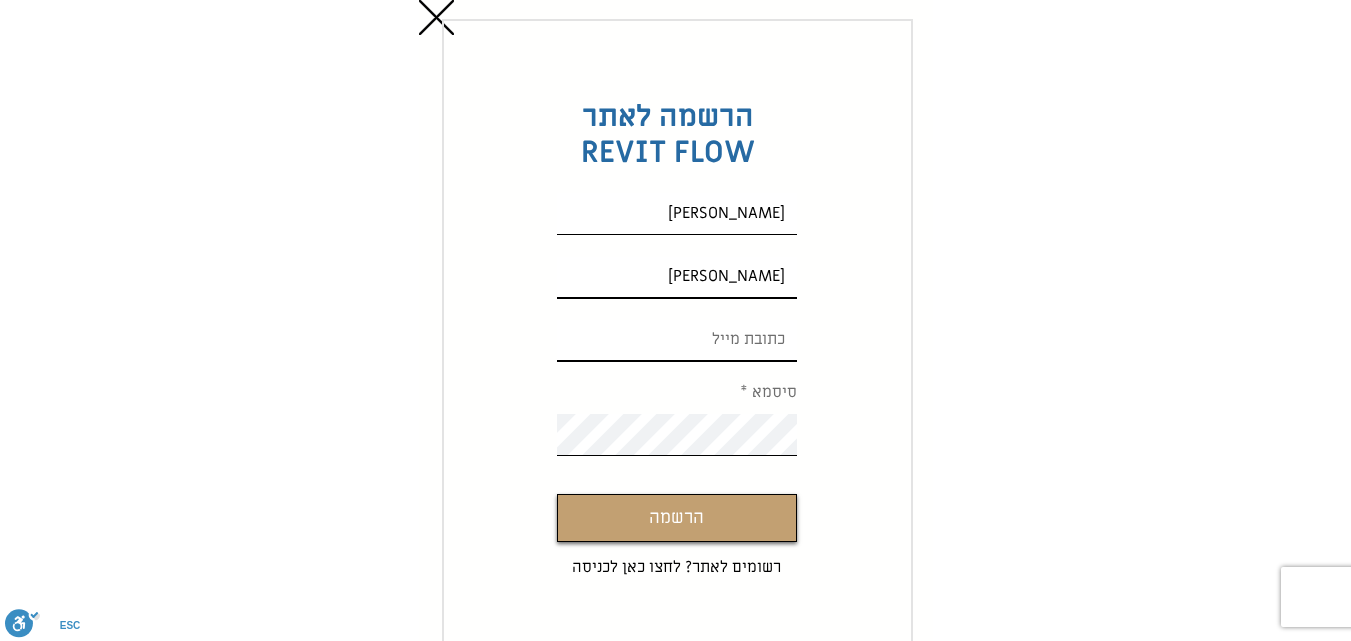 type on "[PERSON_NAME]" 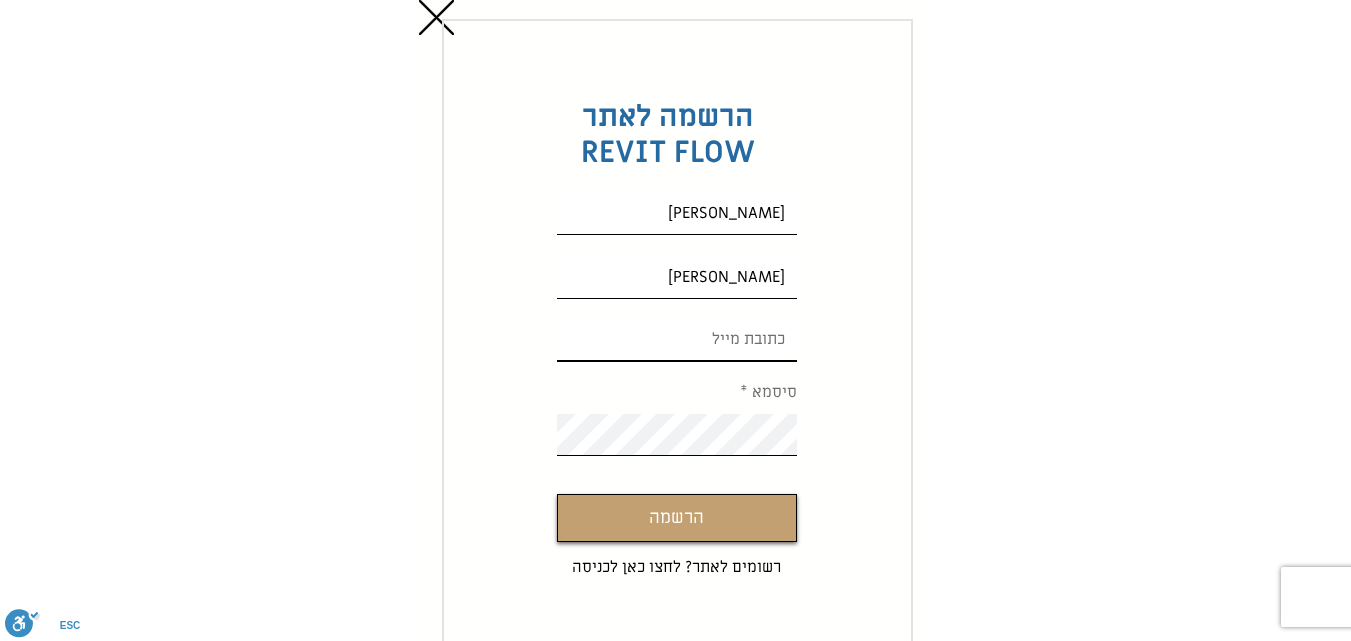 click at bounding box center (677, 341) 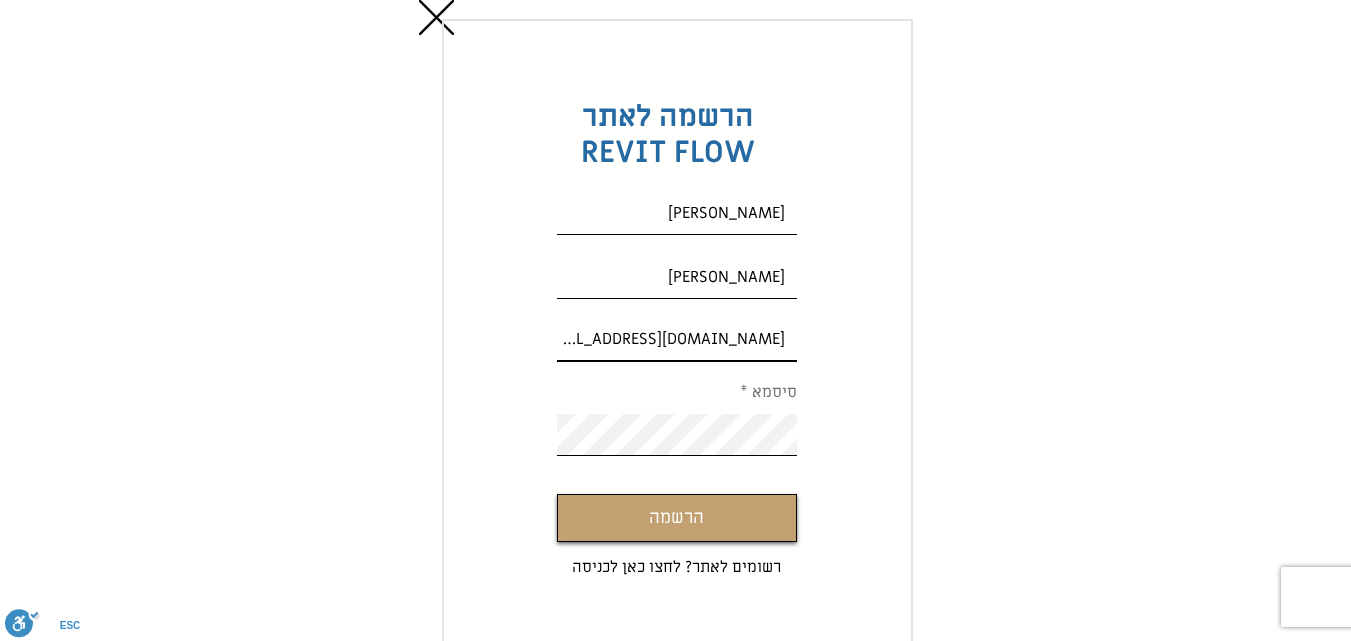 type on "[DOMAIN_NAME][EMAIL_ADDRESS][DOMAIN_NAME]" 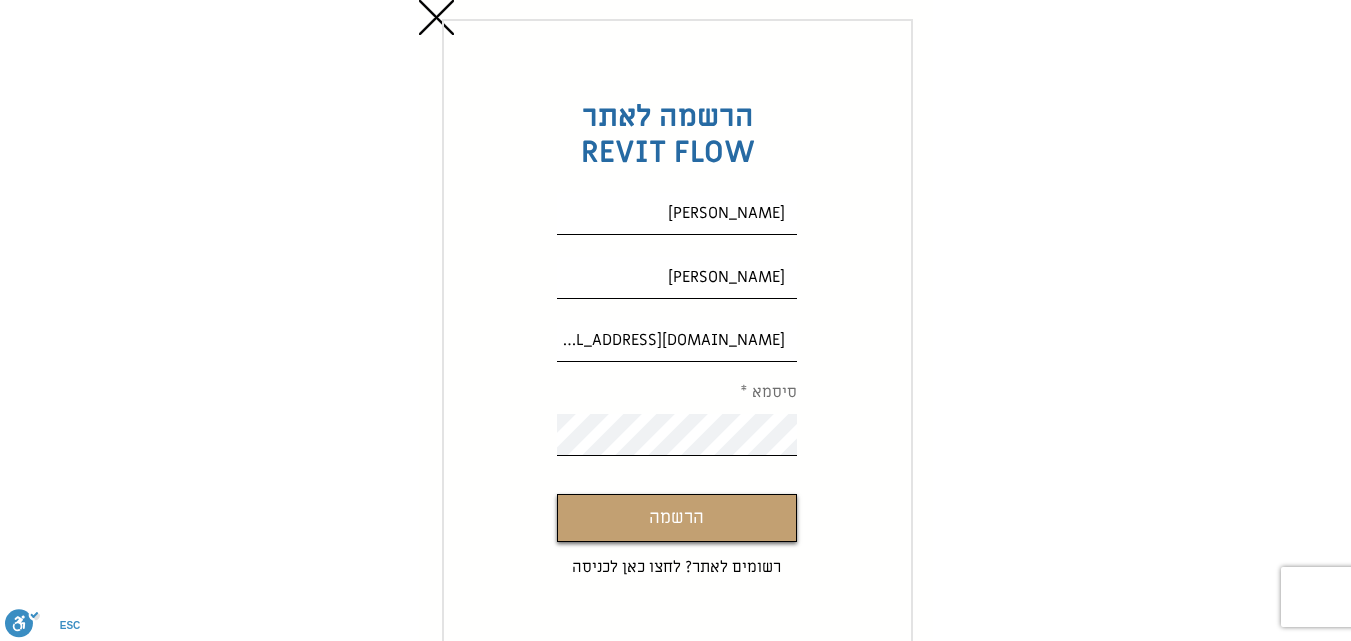 click on "סיסמא" at bounding box center [677, 392] 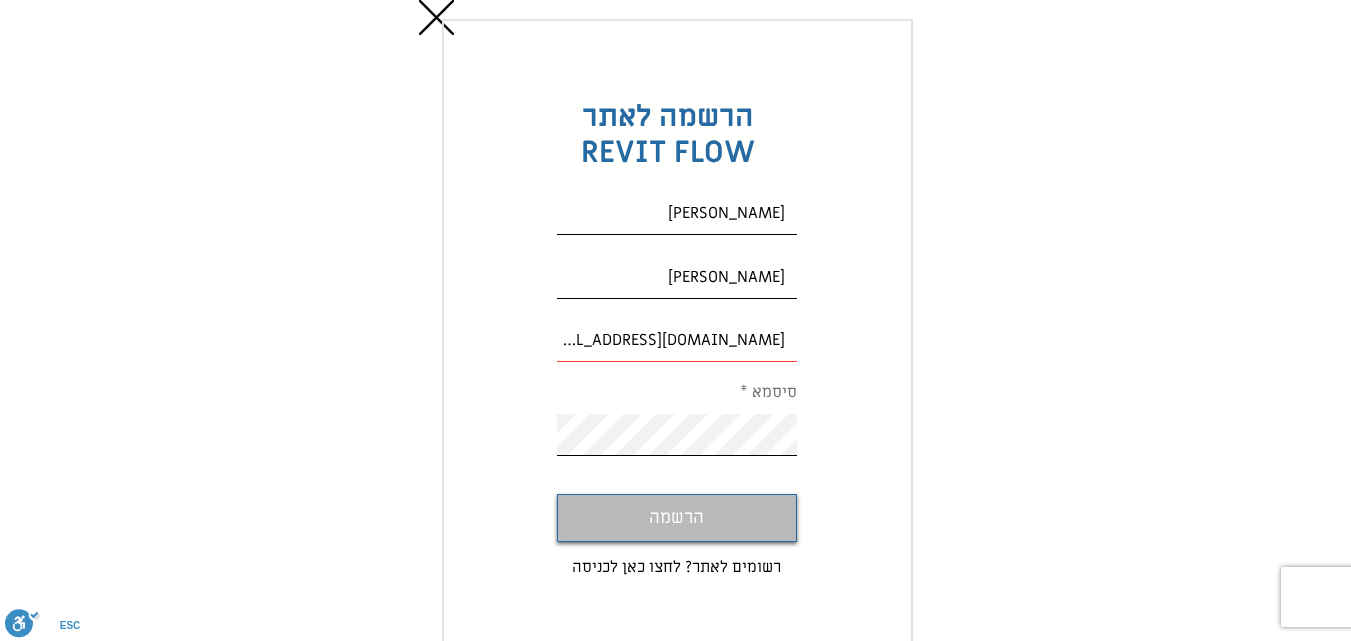 click on "הרשמה" at bounding box center (677, 518) 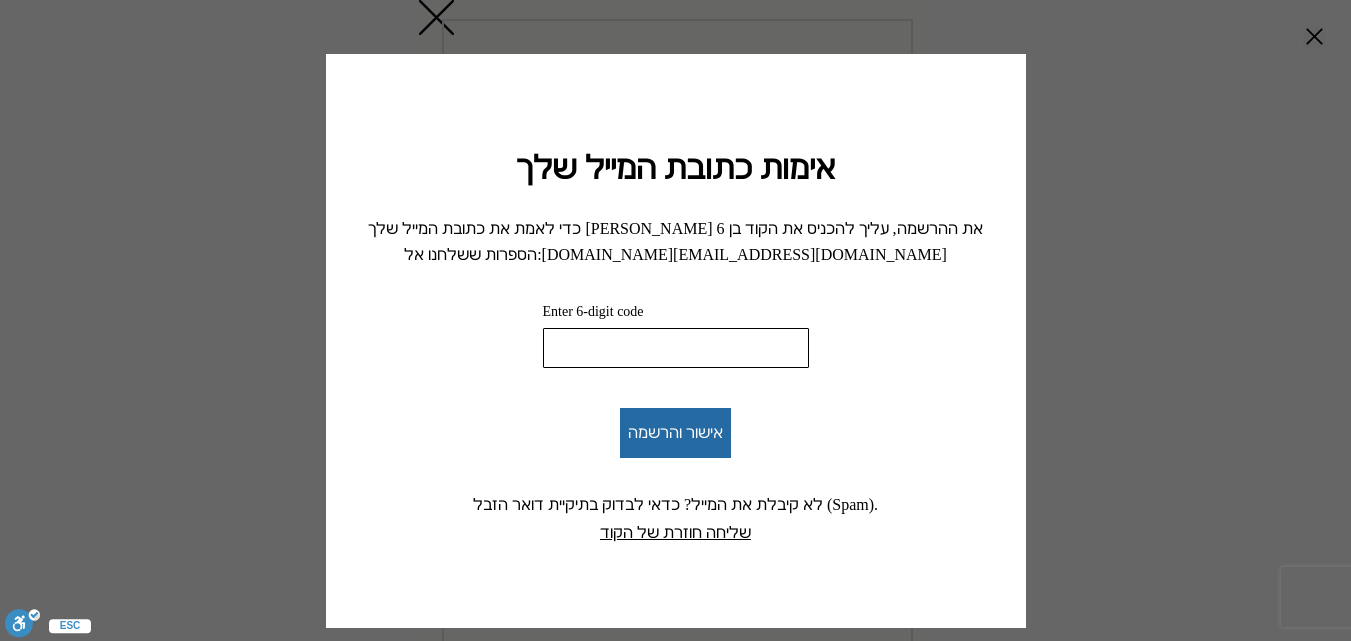click on "Enter 6-digit code" at bounding box center [676, 348] 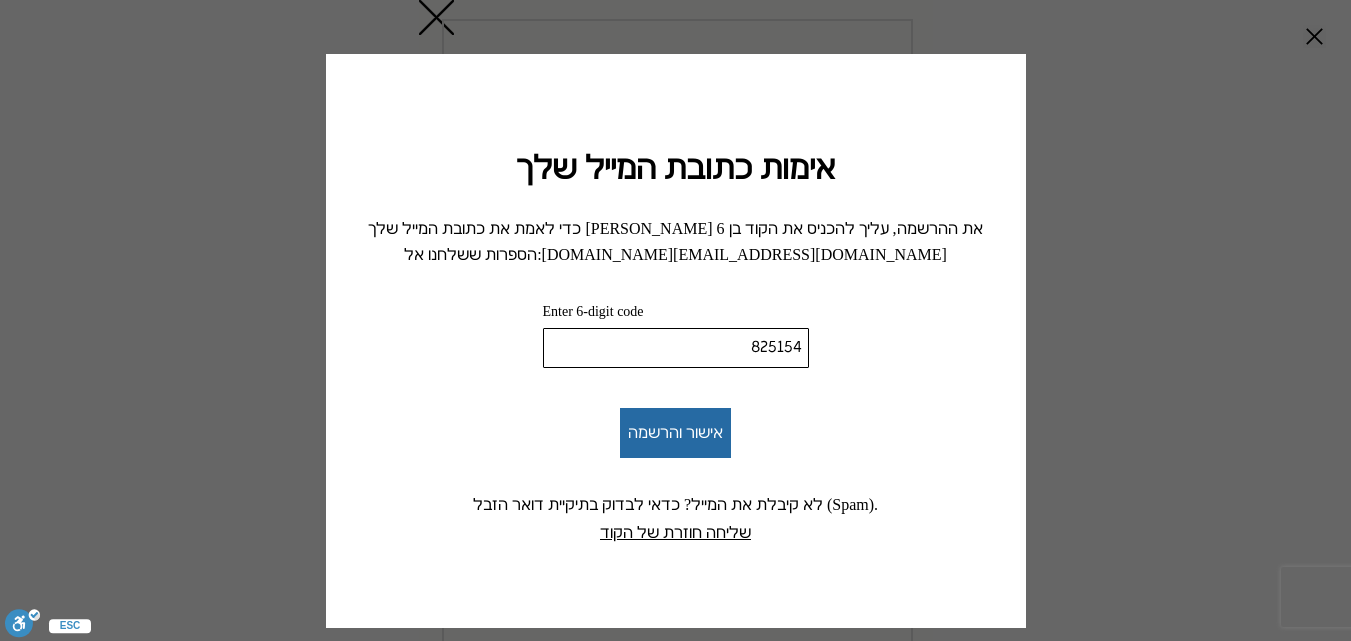 type on "825154" 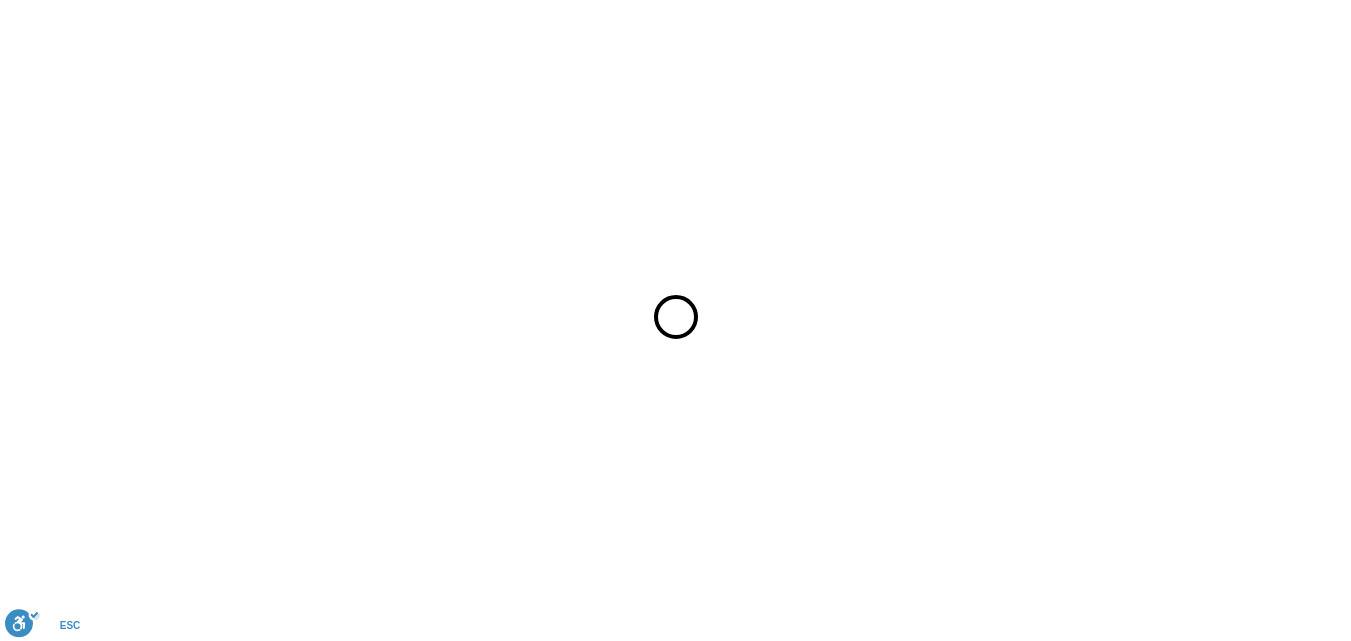 scroll, scrollTop: 168, scrollLeft: 0, axis: vertical 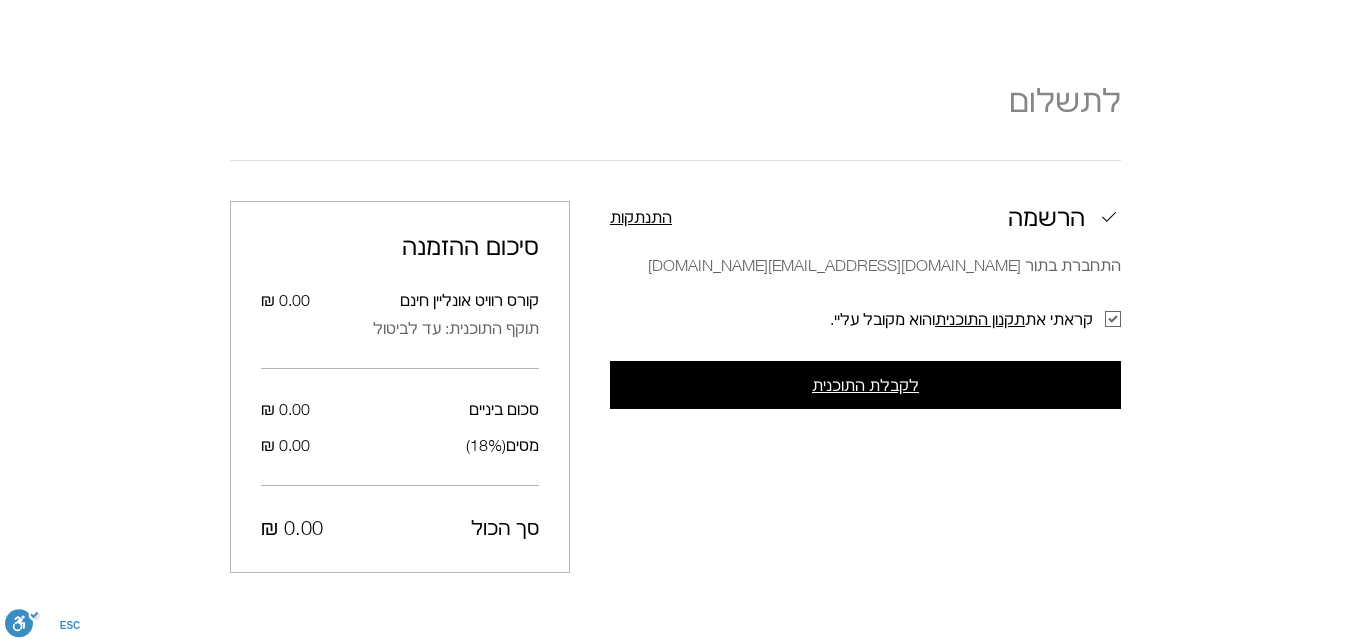 click on "לקבלת התוכנית" at bounding box center [865, 385] 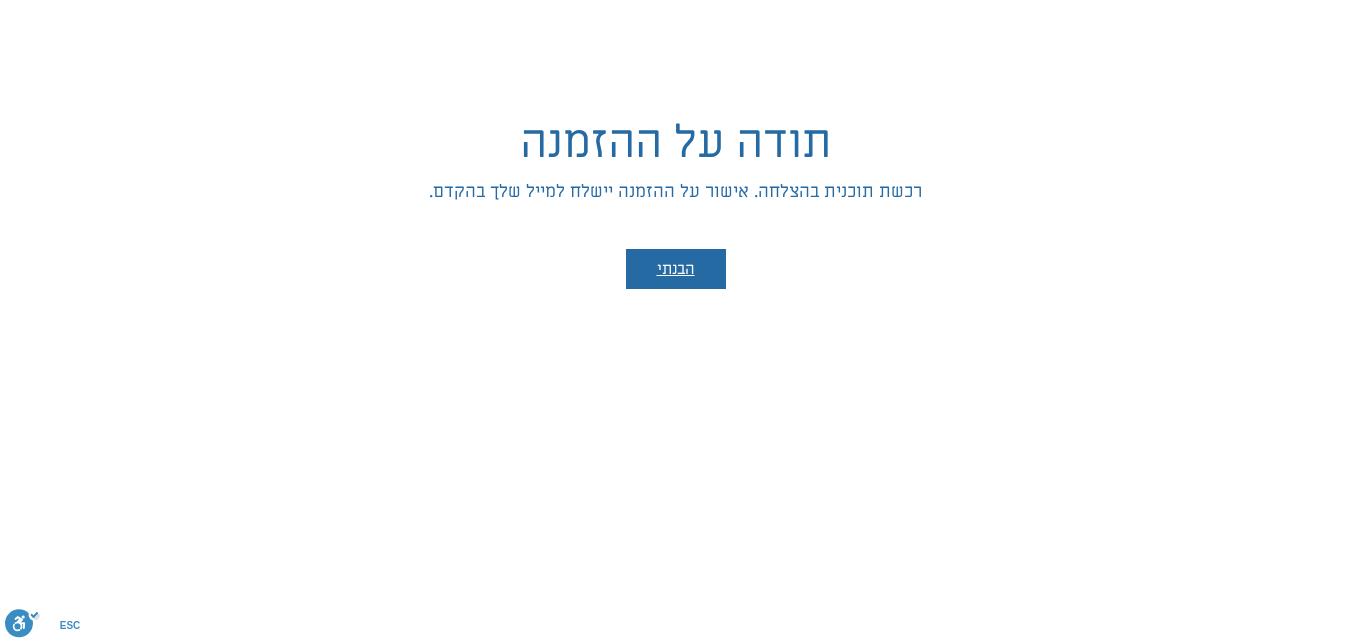 click on "הבנתי" at bounding box center (676, 269) 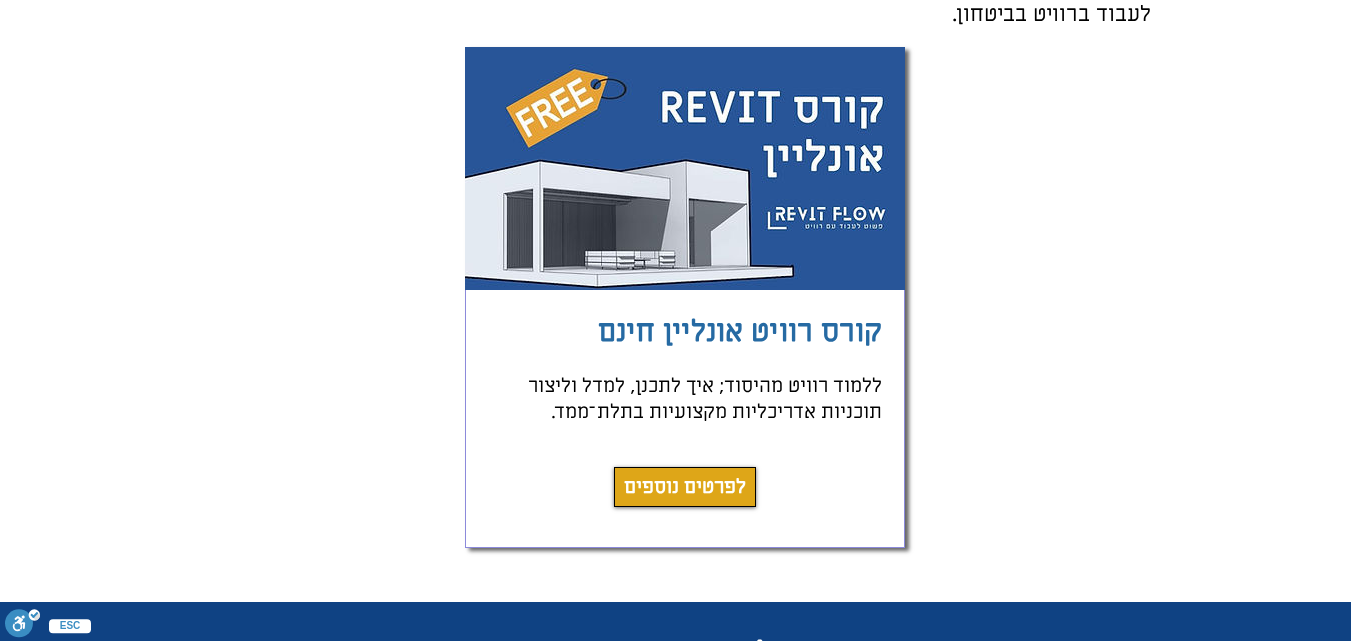 scroll, scrollTop: 0, scrollLeft: 0, axis: both 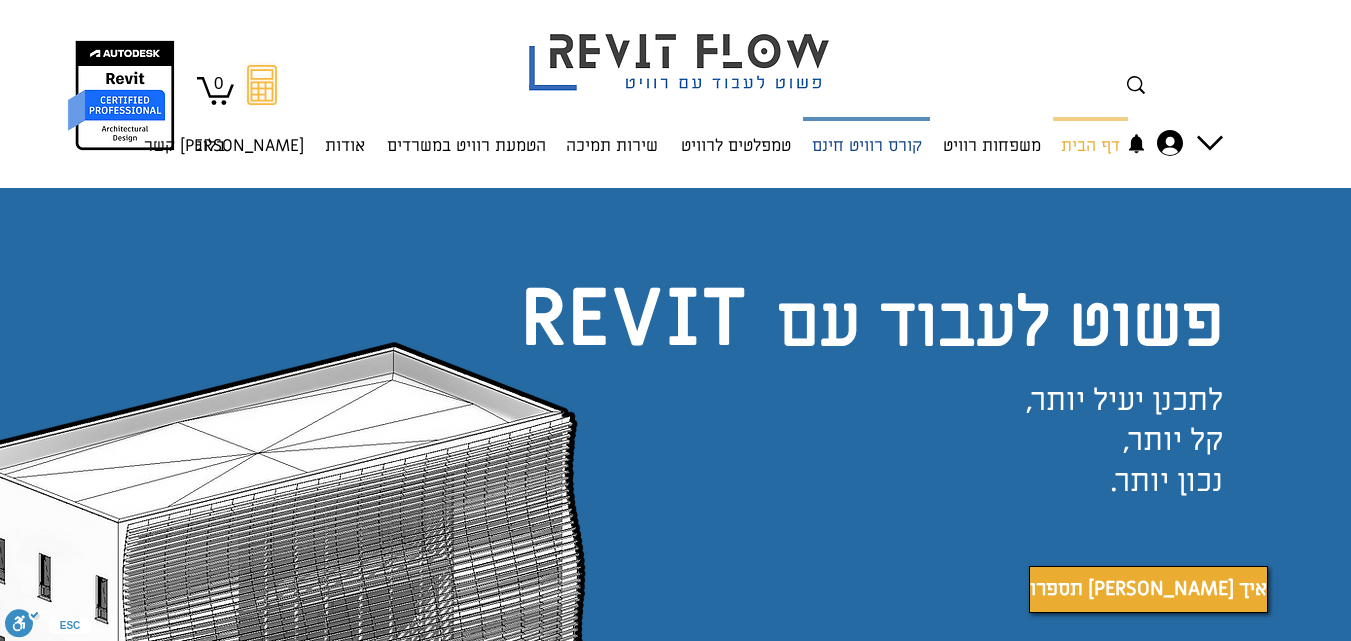 click on "קורס רוויט חינם" at bounding box center (867, 147) 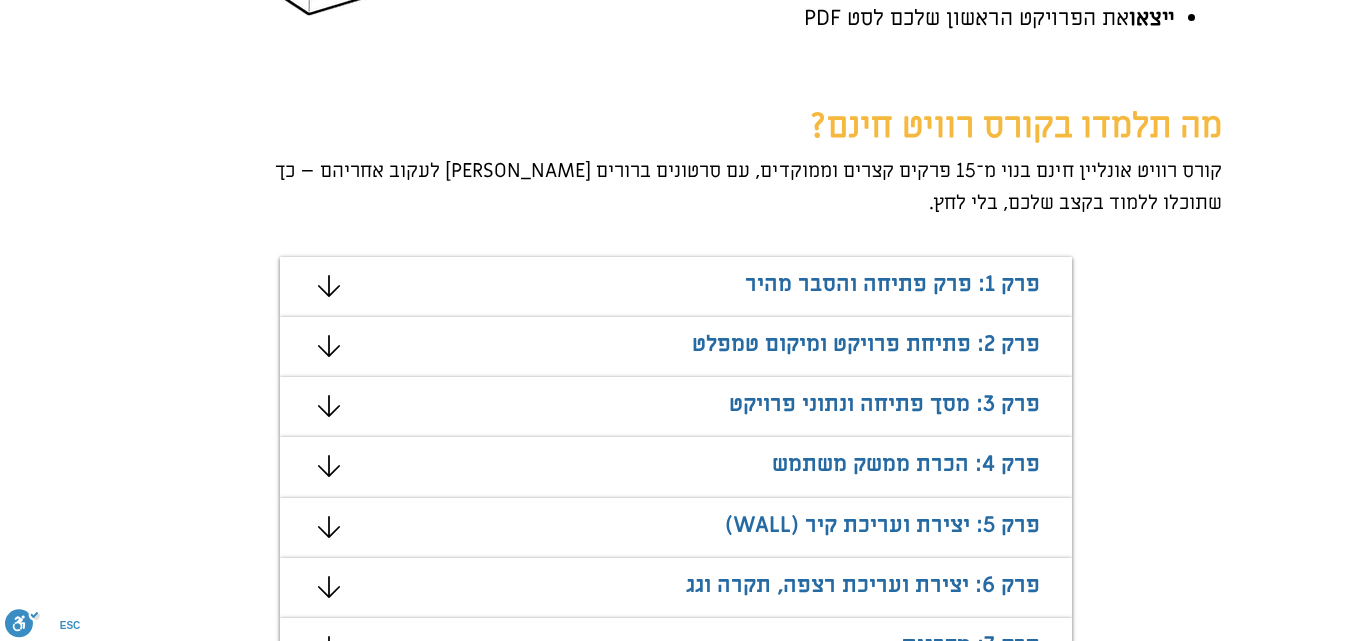 scroll, scrollTop: 1138, scrollLeft: 0, axis: vertical 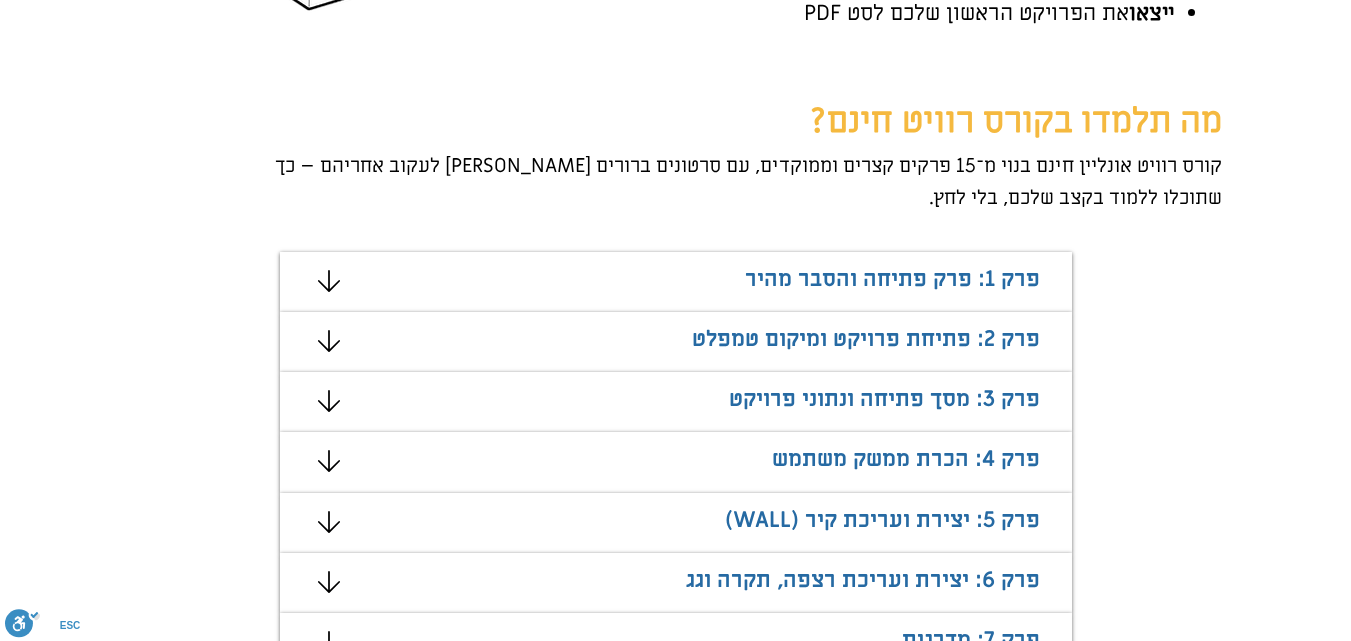 click on "פרק 1: פרק פתיחה והסבר מהיר" at bounding box center [892, 279] 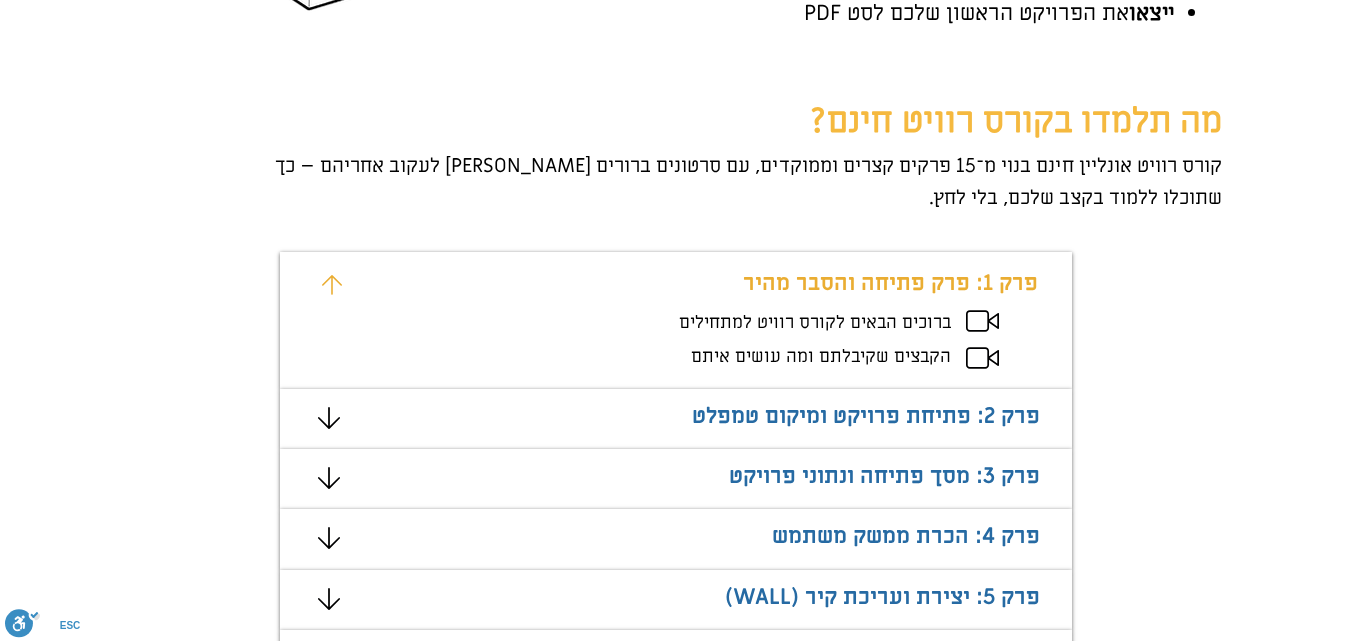 click 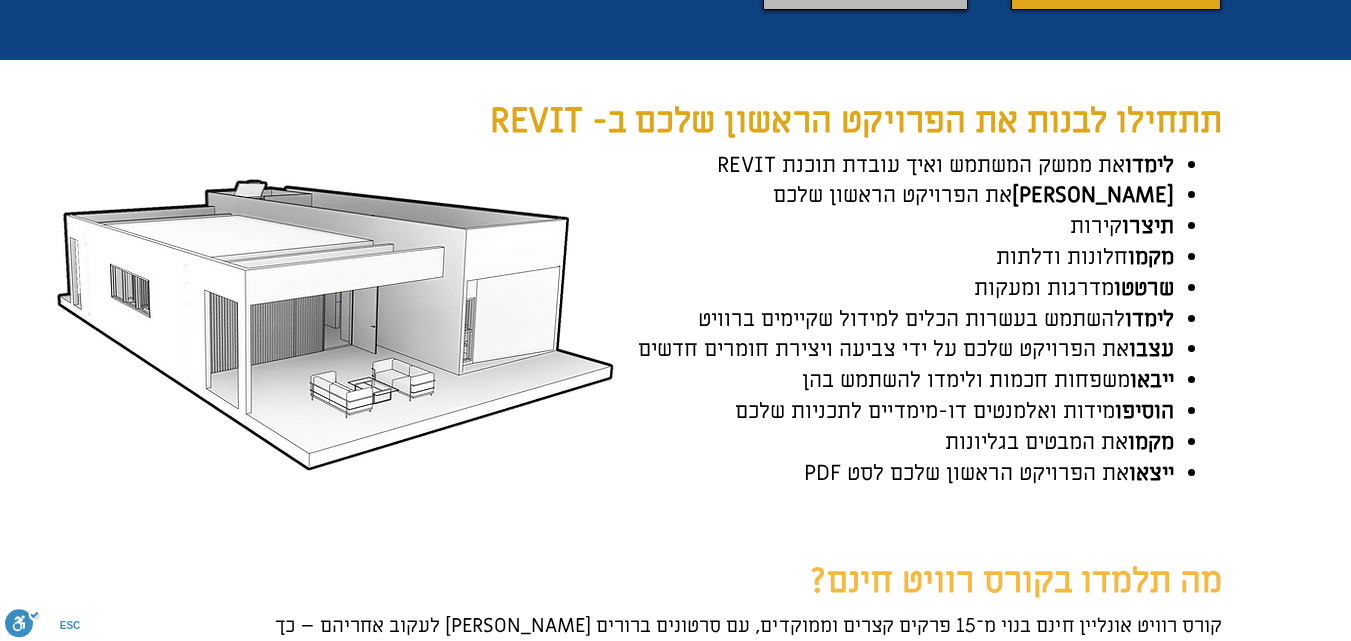 scroll, scrollTop: 0, scrollLeft: 0, axis: both 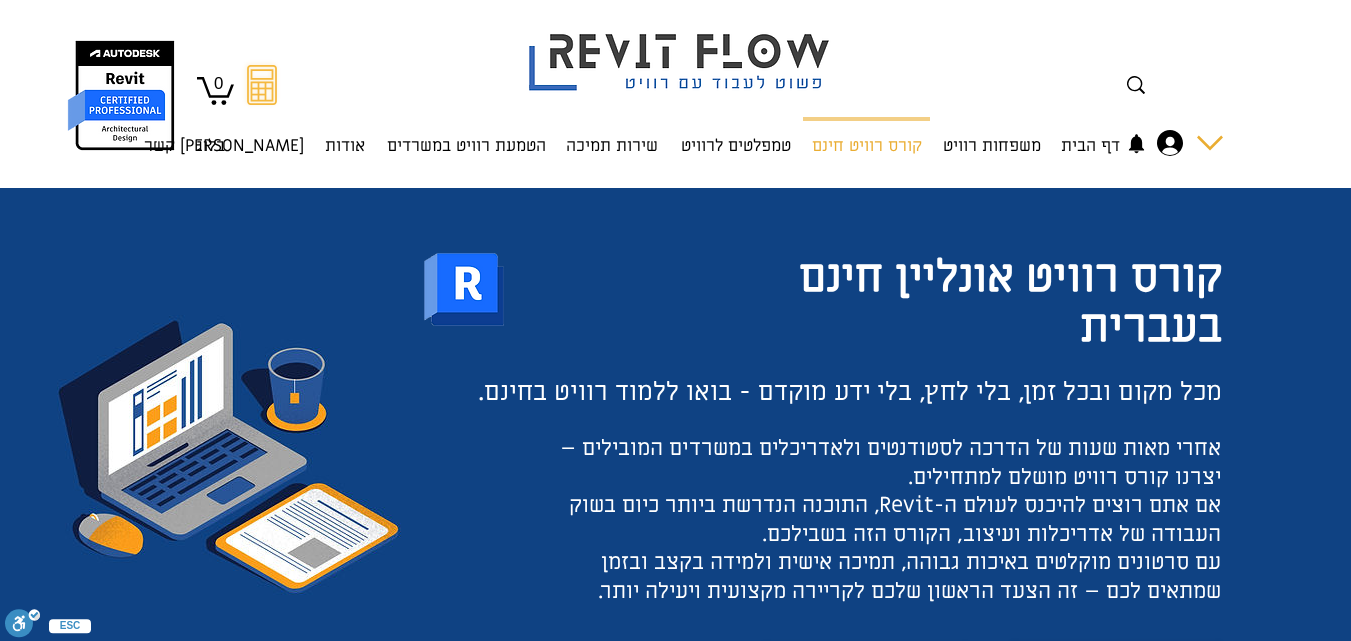 click 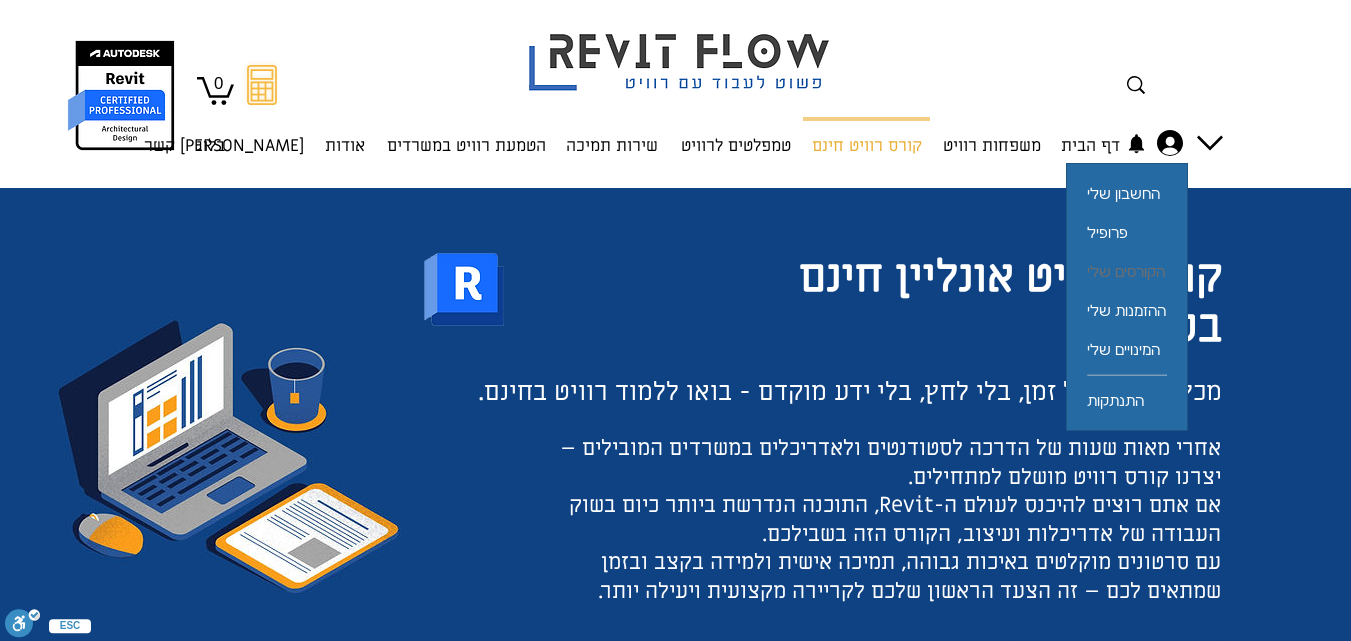 click on "הקורסים שלי" at bounding box center [1126, 271] 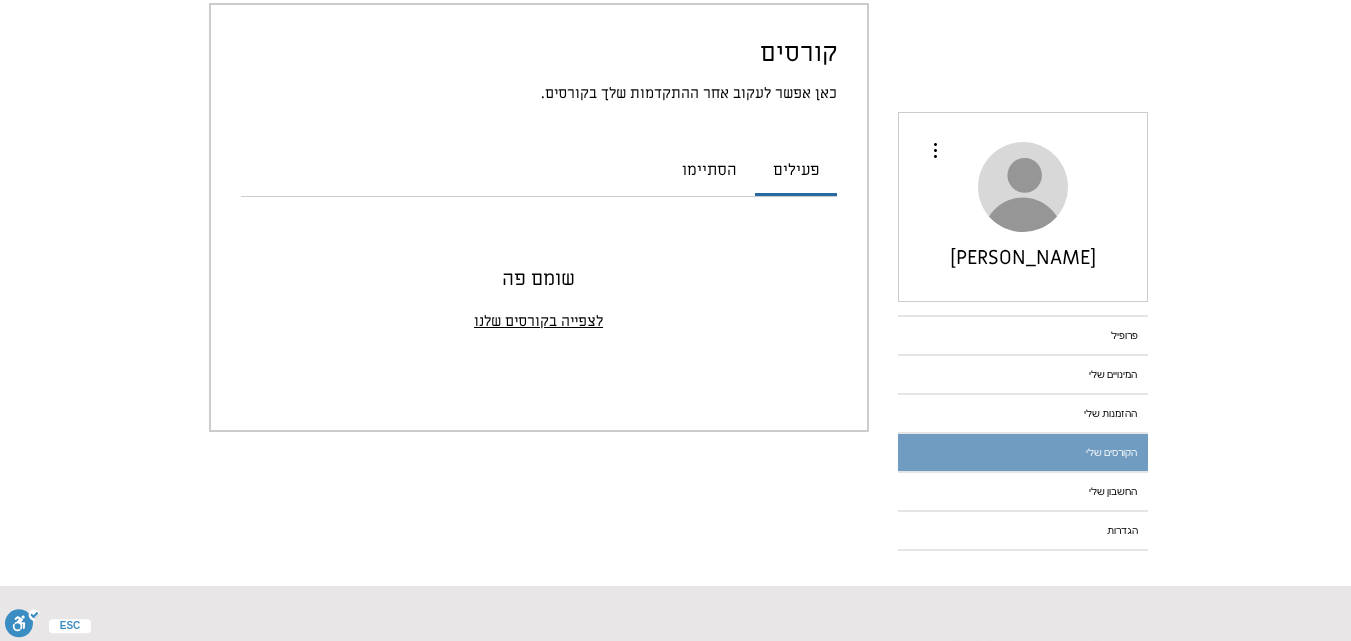 scroll, scrollTop: 218, scrollLeft: 0, axis: vertical 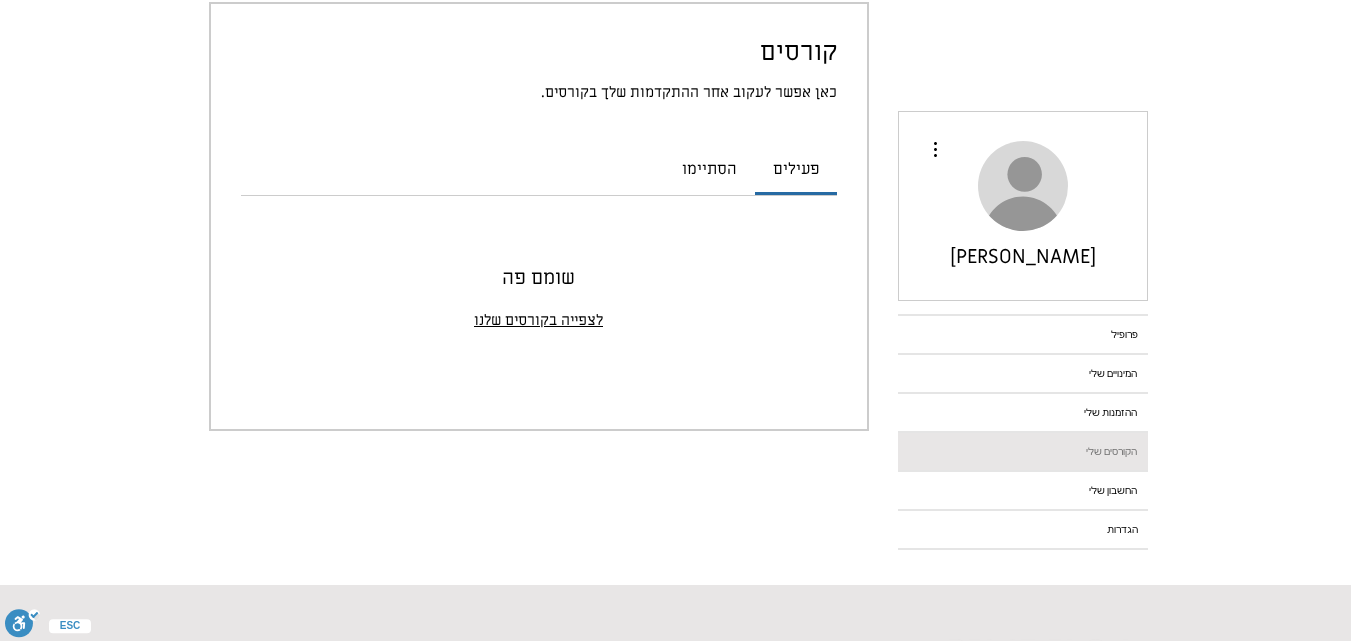 click on "הקורסים שלי" at bounding box center [1023, 451] 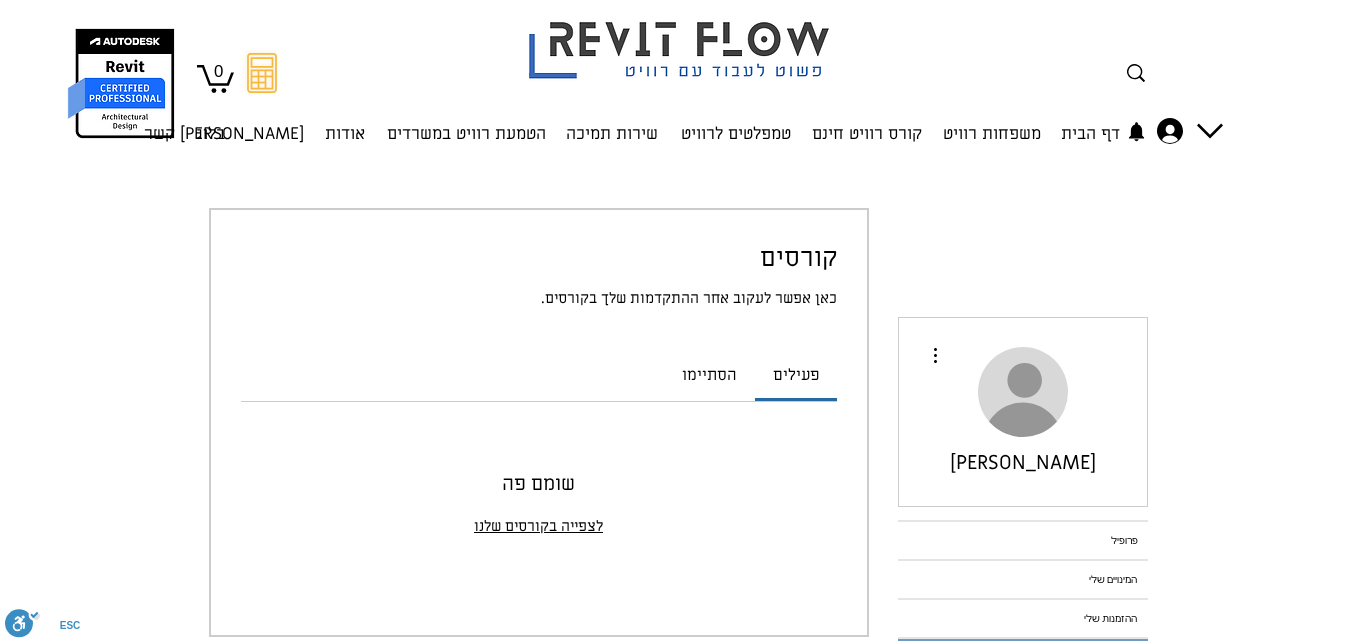 scroll, scrollTop: 0, scrollLeft: 0, axis: both 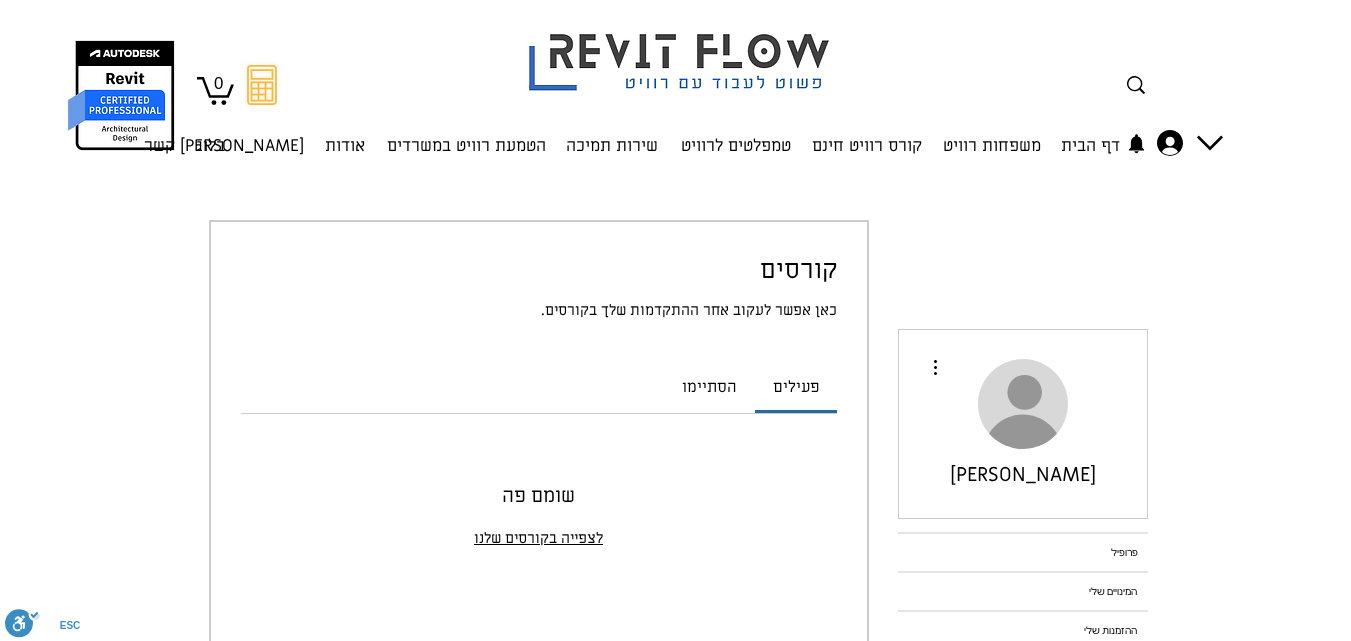 click on "כאן אפשר לעקוב אחר ההתקדמות שלך בקורסים." at bounding box center (539, 310) 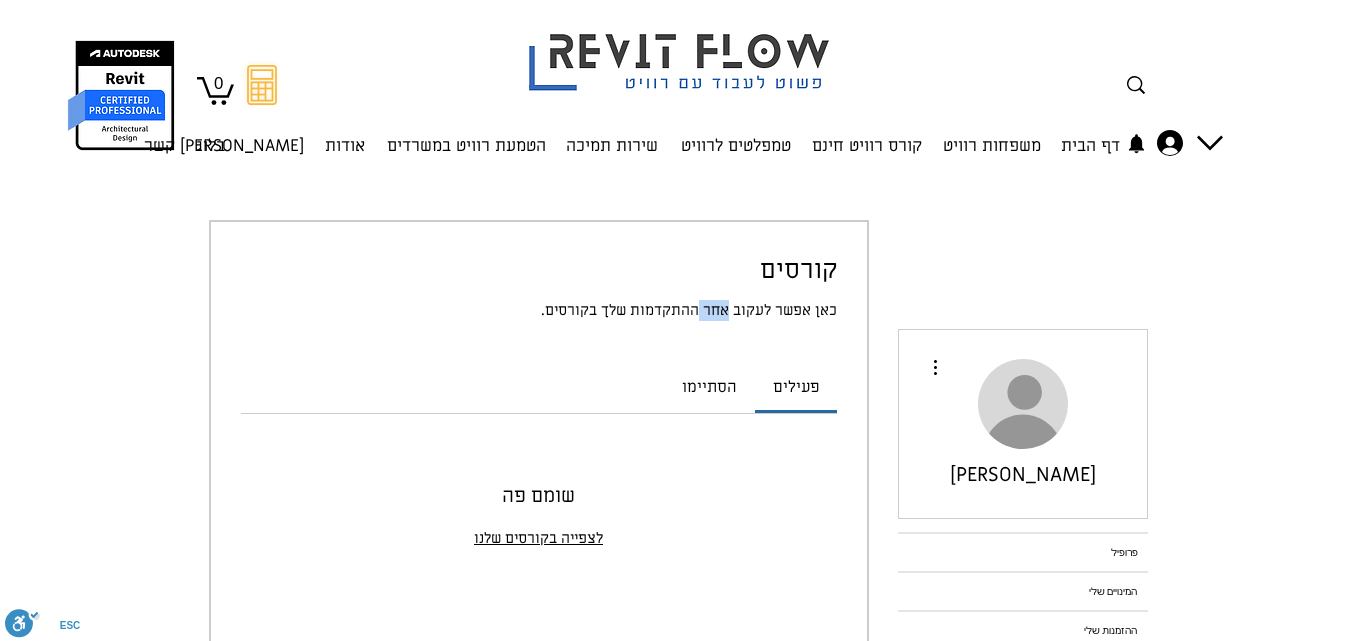 click on "כאן אפשר לעקוב אחר ההתקדמות שלך בקורסים." at bounding box center (539, 310) 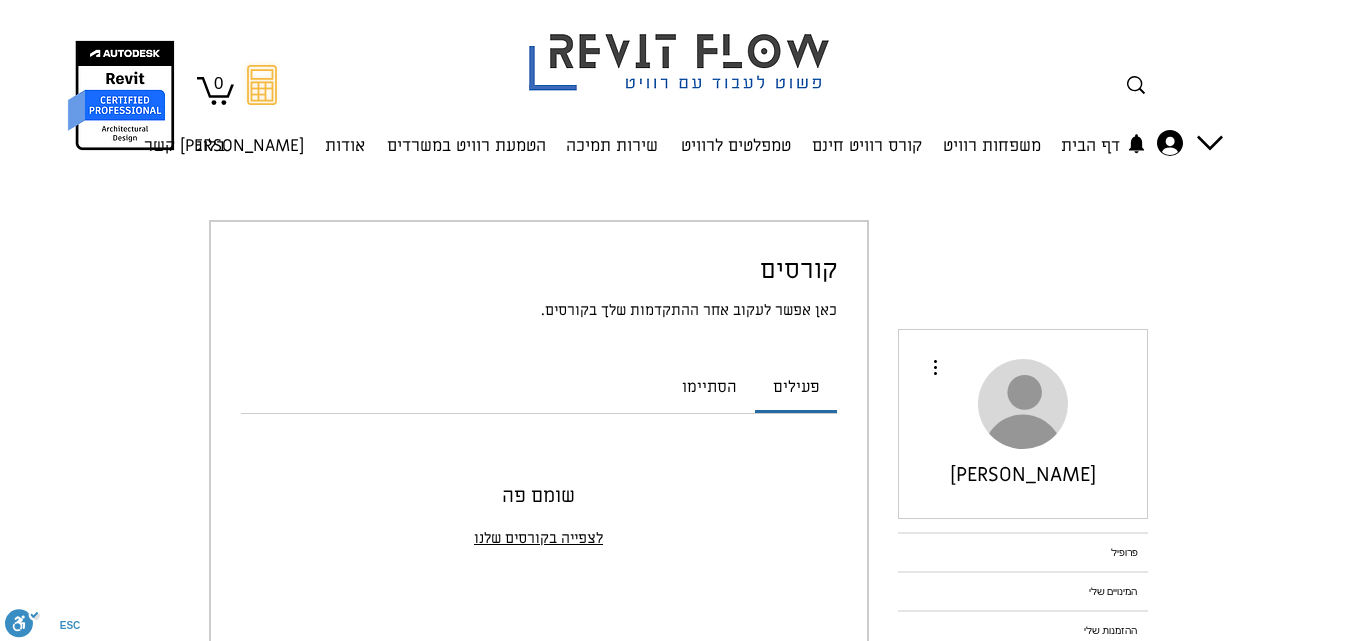 click on "הסתיימו" at bounding box center (709, 387) 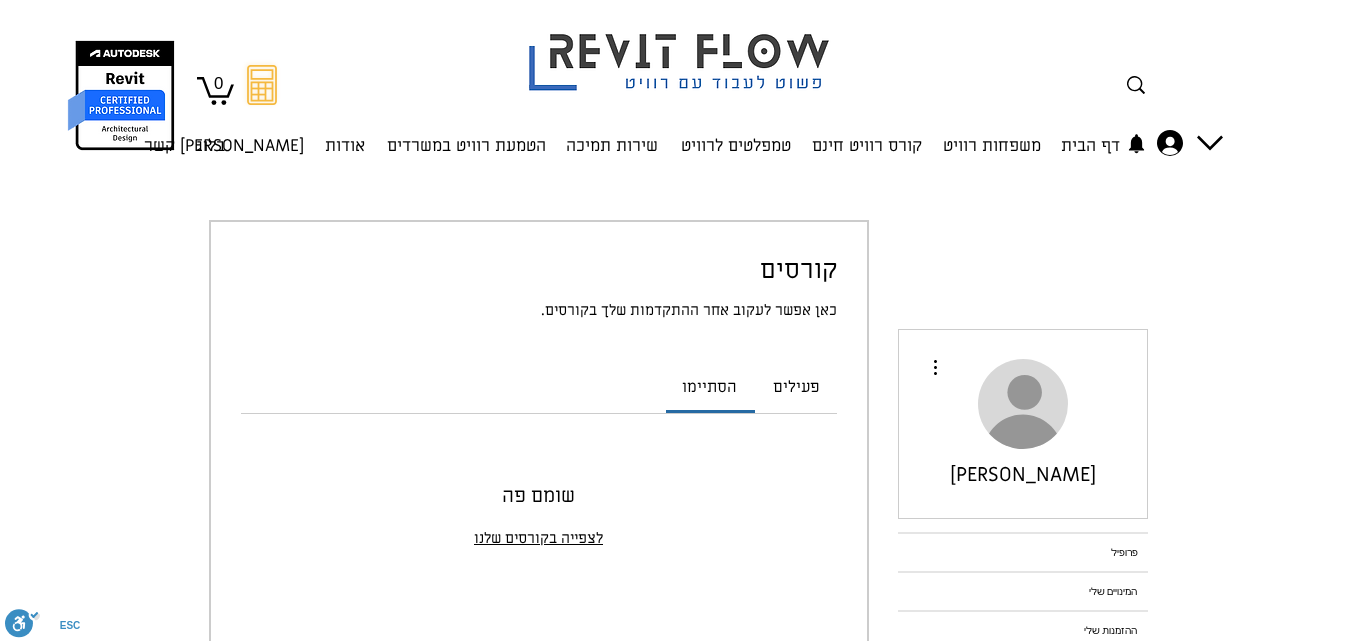 click on "פעילים" at bounding box center (796, 387) 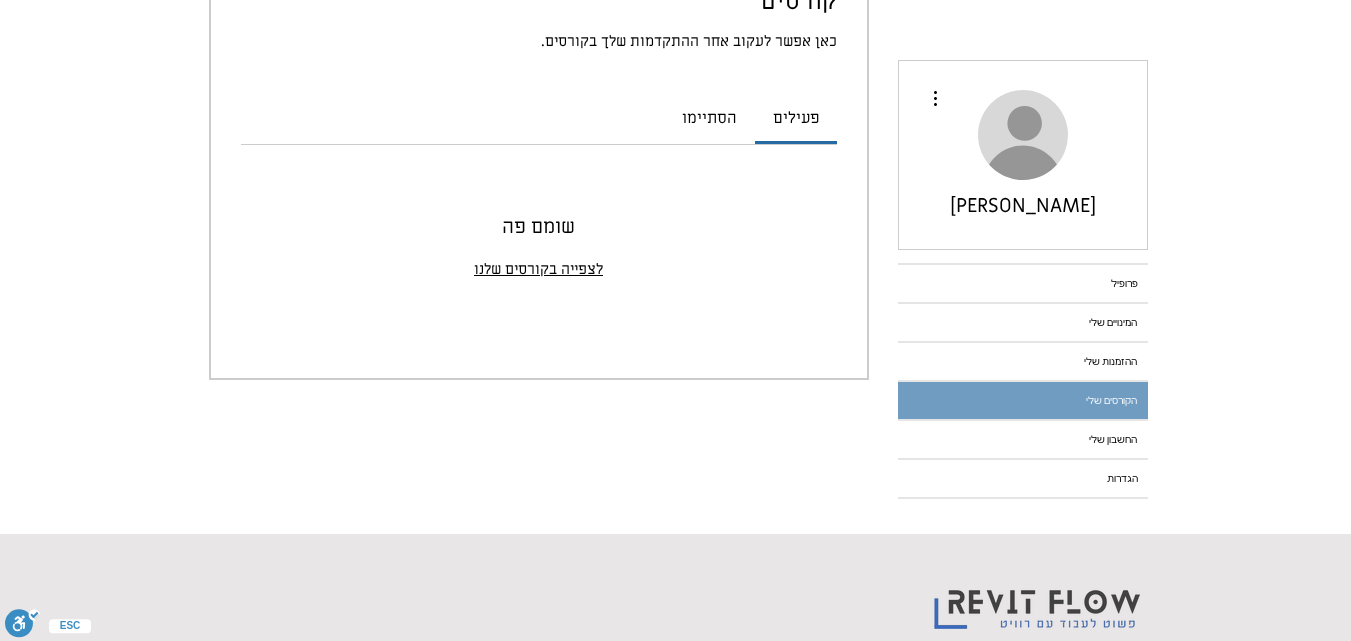 scroll, scrollTop: 272, scrollLeft: 0, axis: vertical 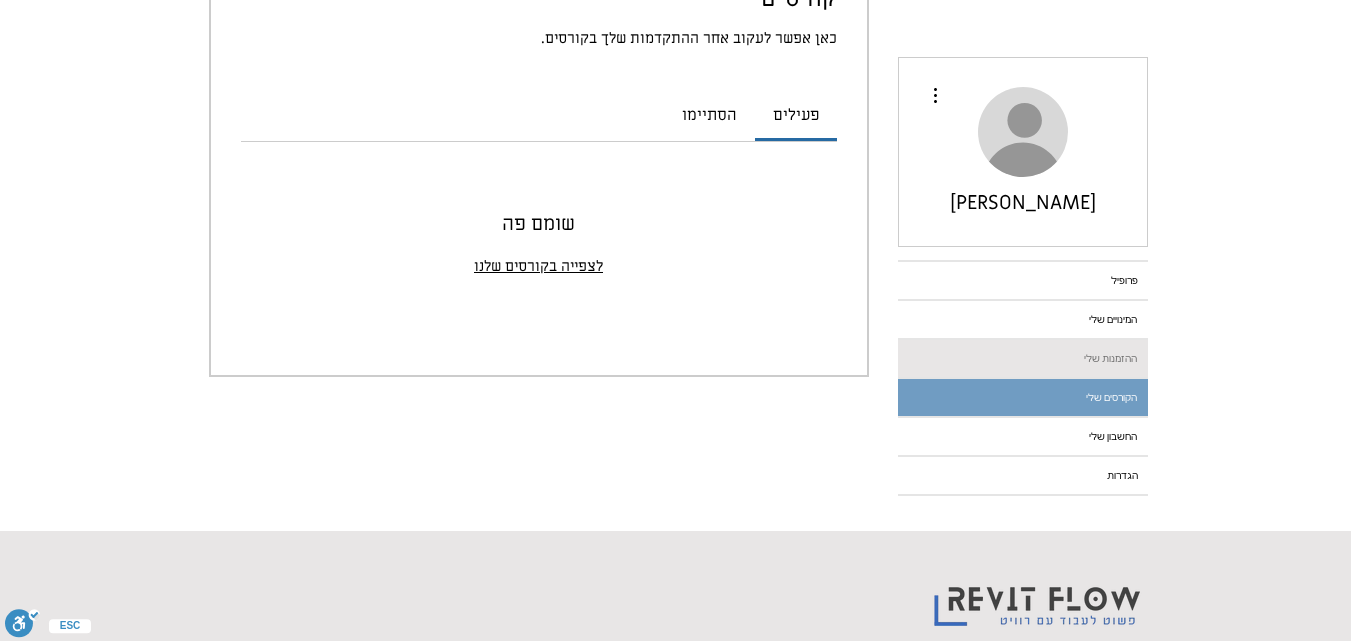 click on "ההזמנות שלי" at bounding box center [1023, 358] 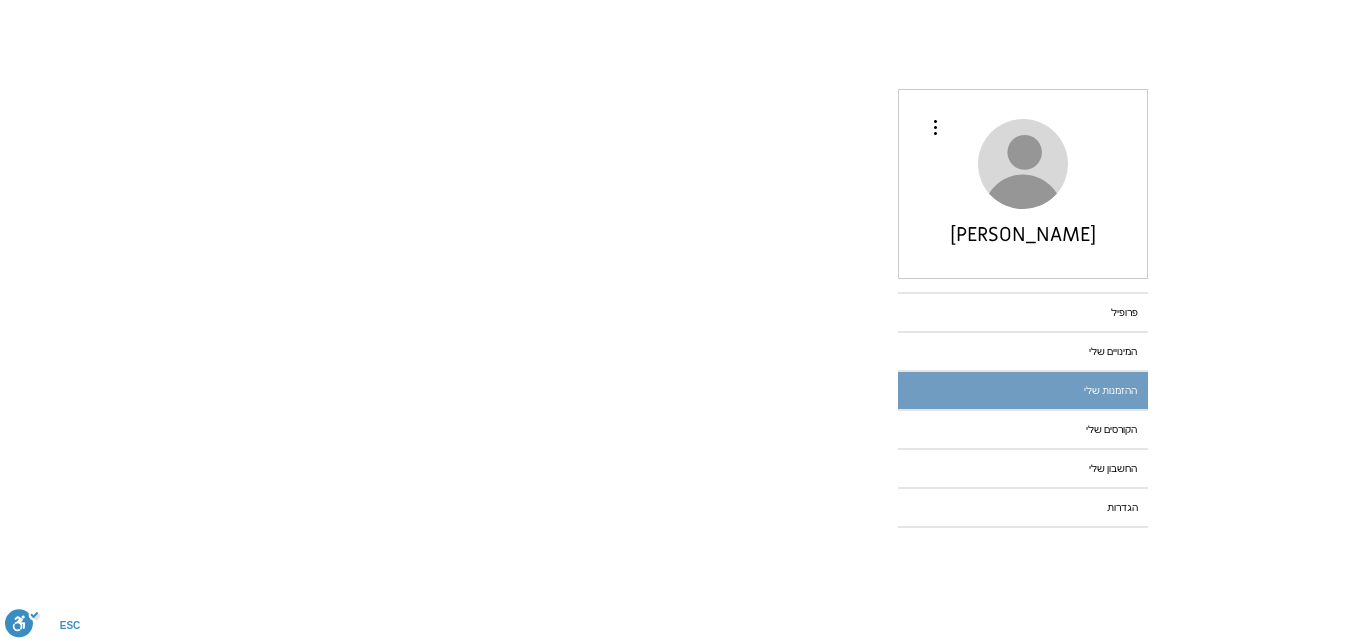 scroll, scrollTop: 241, scrollLeft: 0, axis: vertical 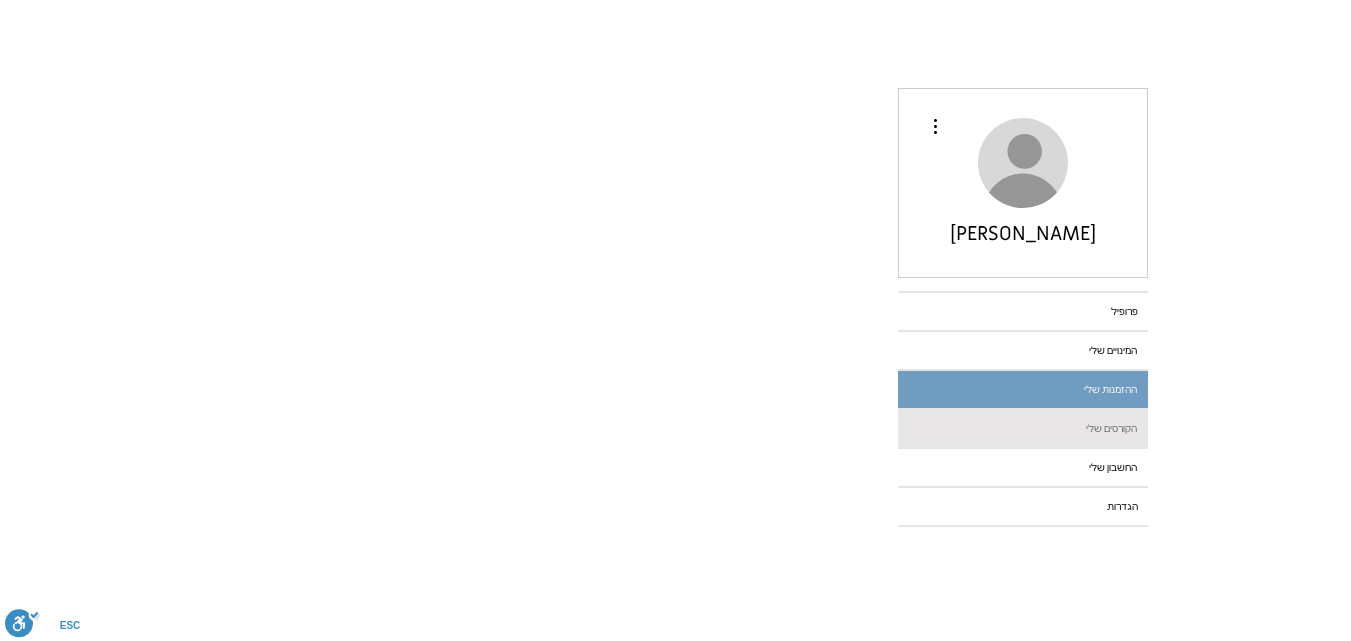 click on "הקורסים שלי" at bounding box center [1023, 428] 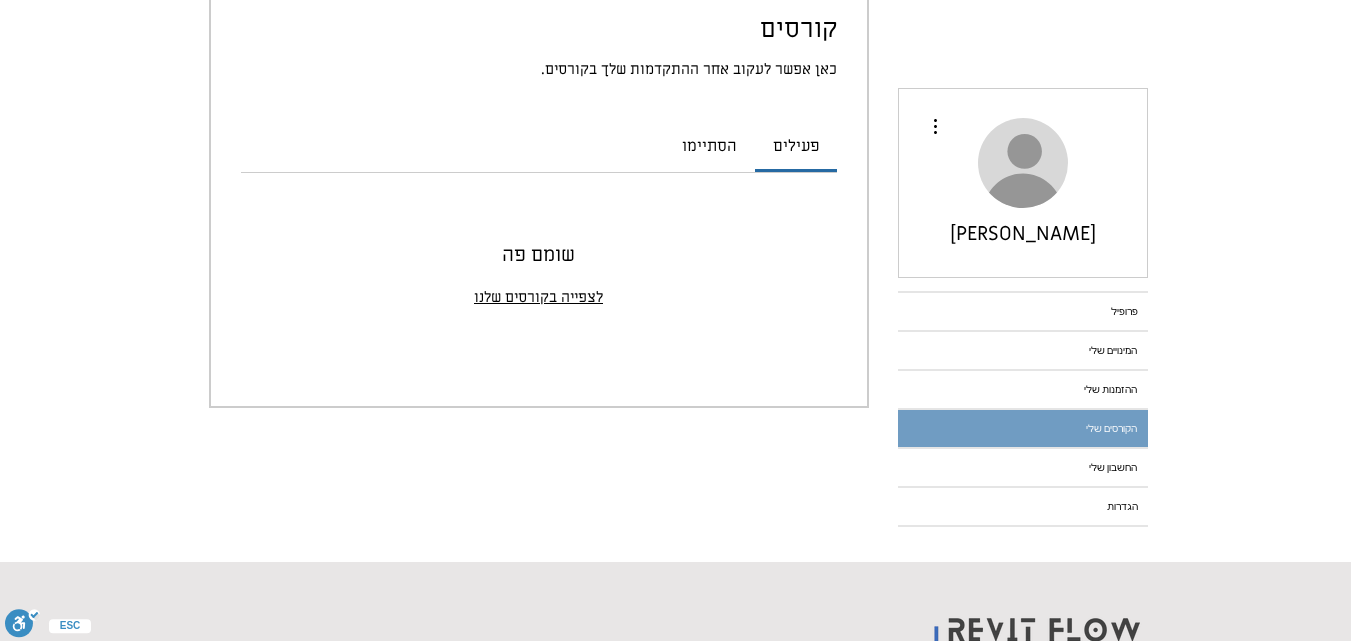 scroll, scrollTop: 0, scrollLeft: 0, axis: both 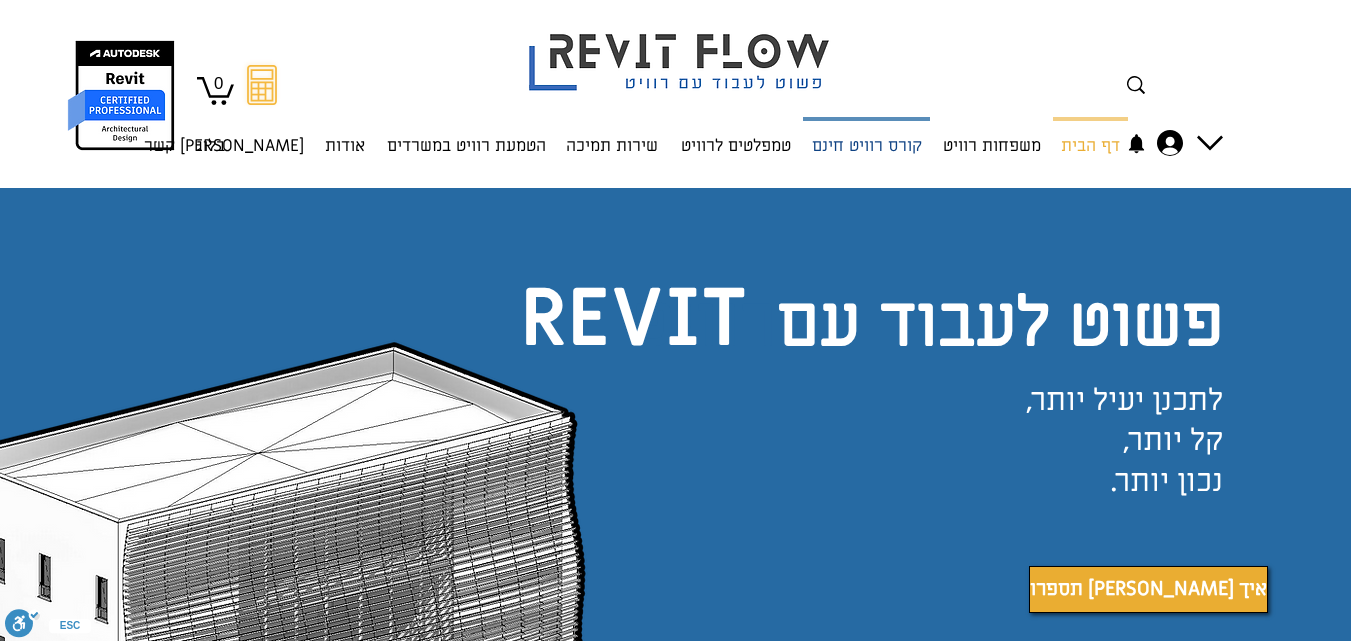 click on "קורס רוויט חינם" at bounding box center (867, 147) 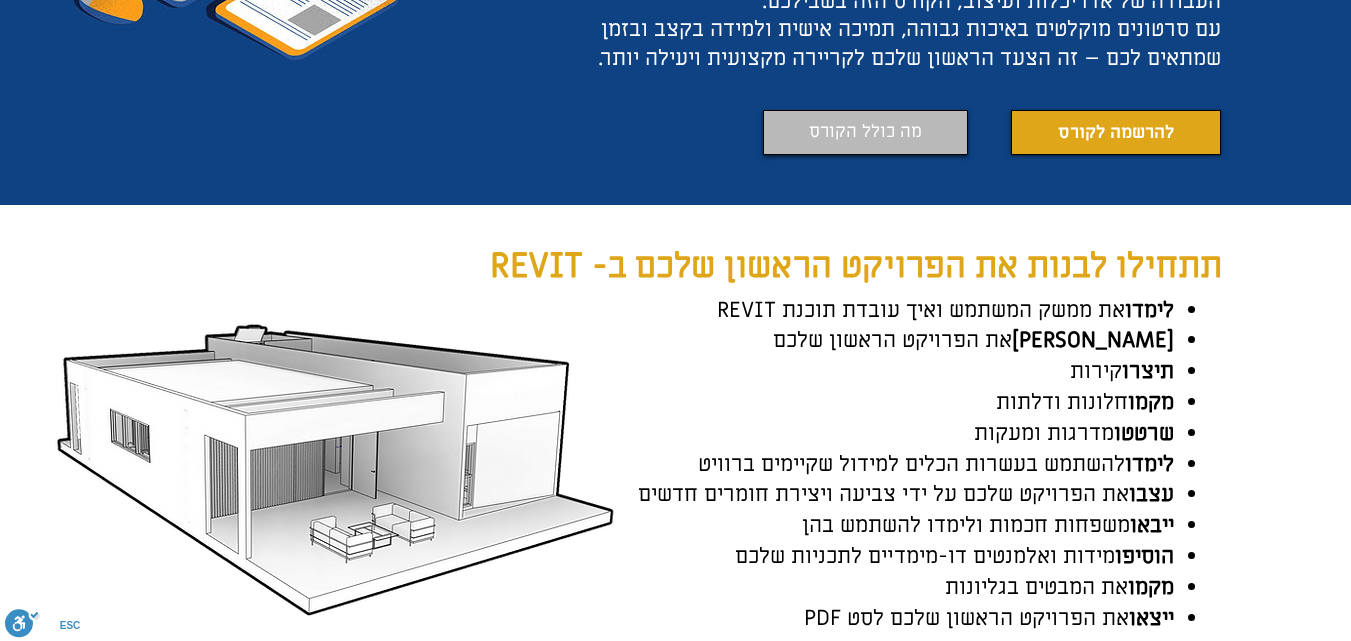 scroll, scrollTop: 536, scrollLeft: 0, axis: vertical 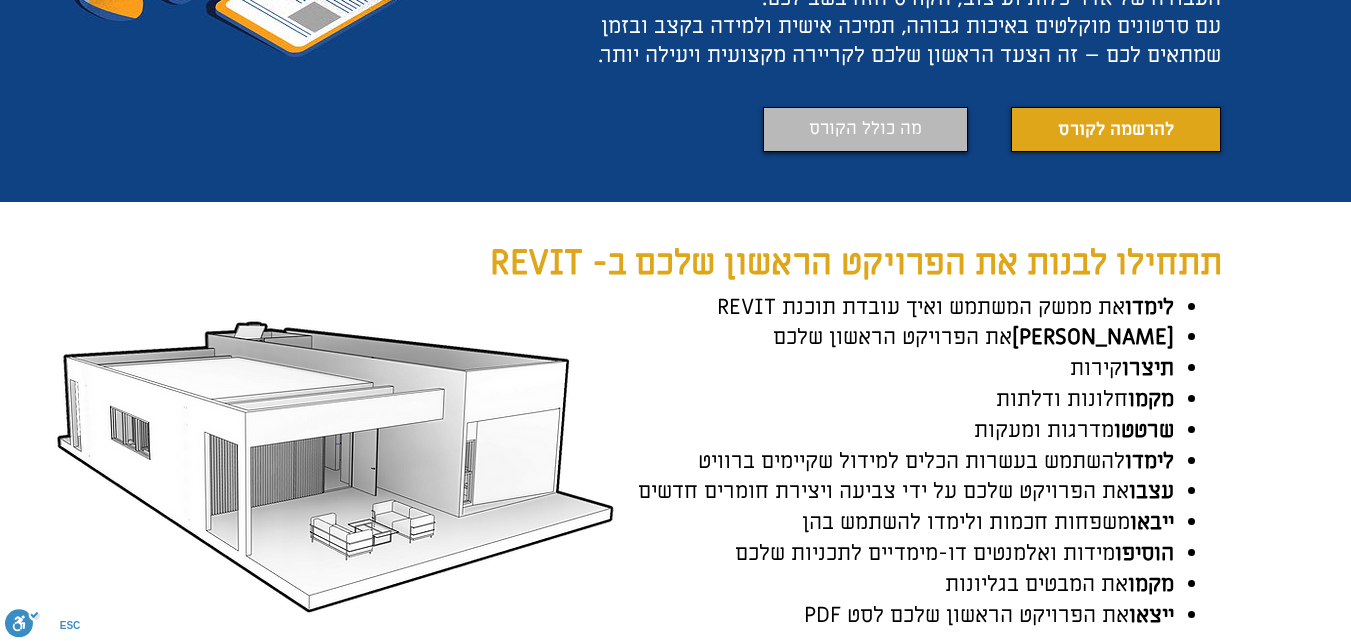 click on "להרשמה לקורס" at bounding box center (1116, 129) 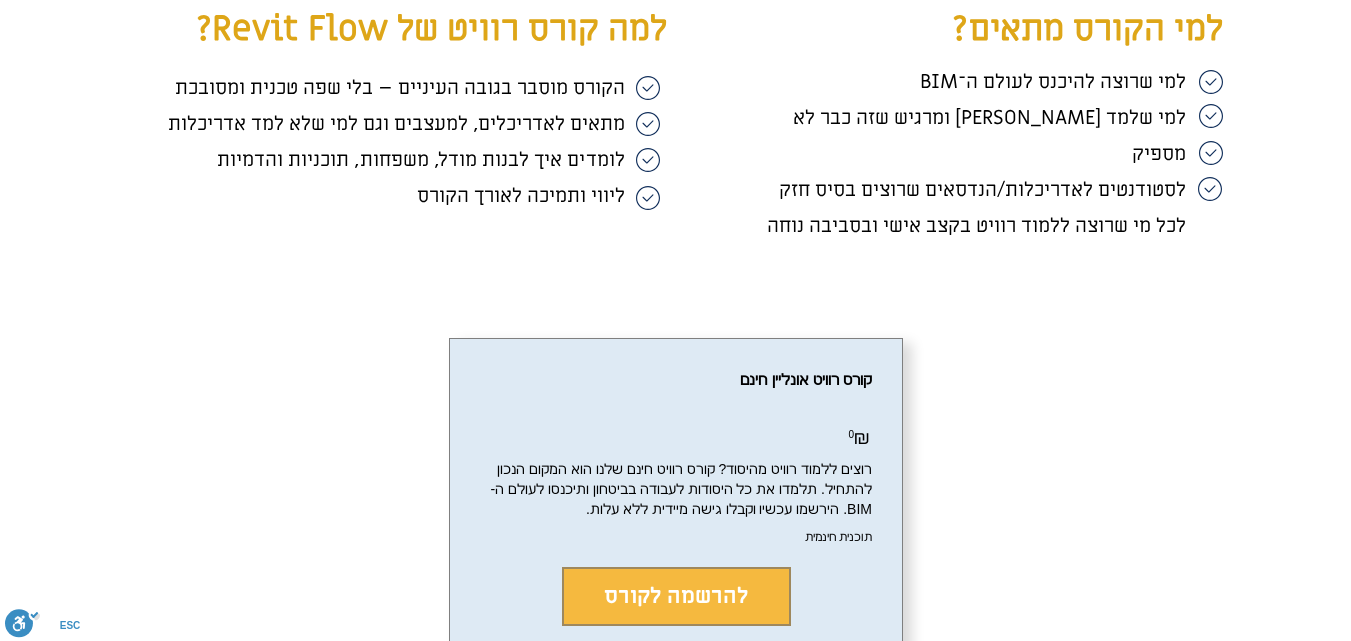 scroll, scrollTop: 3264, scrollLeft: 0, axis: vertical 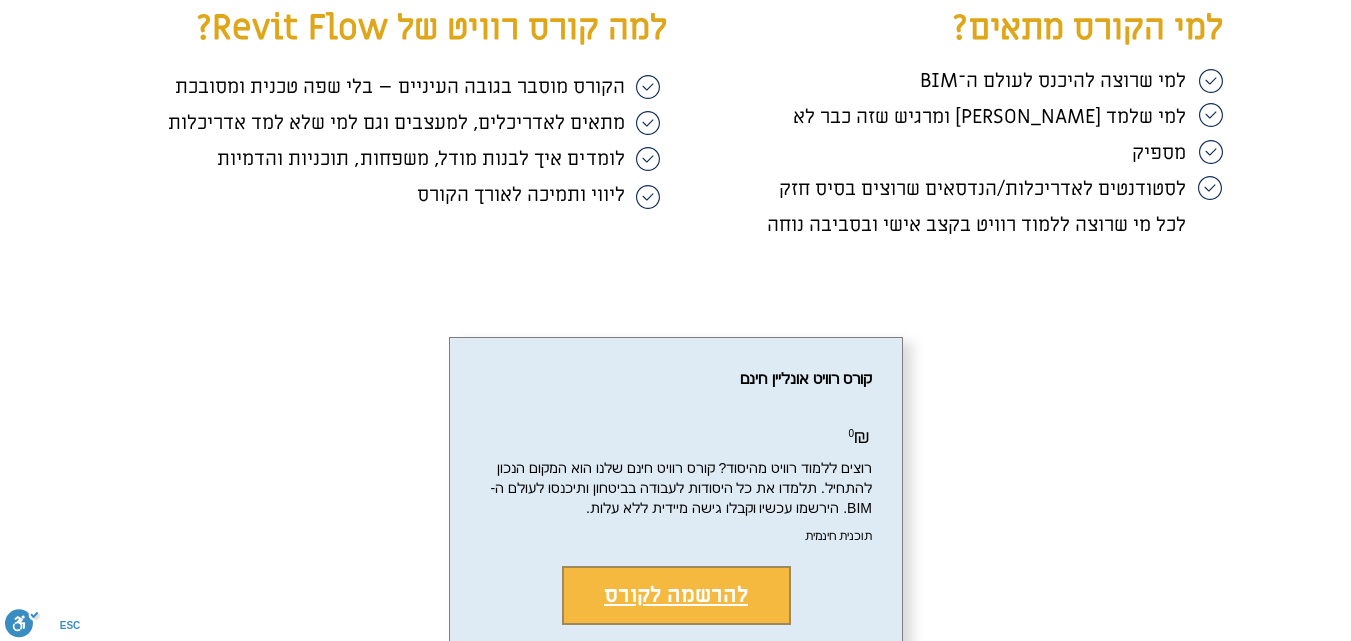 click on "להרשמה לקורס" at bounding box center [676, 595] 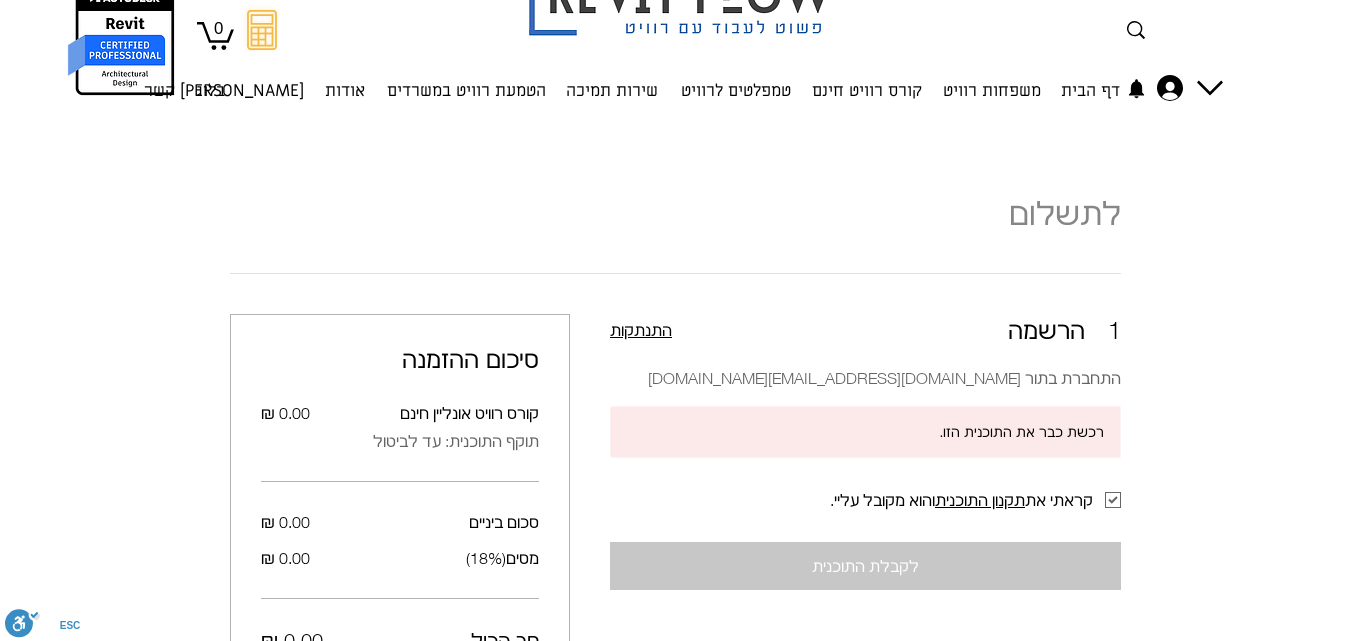 scroll, scrollTop: 58, scrollLeft: 0, axis: vertical 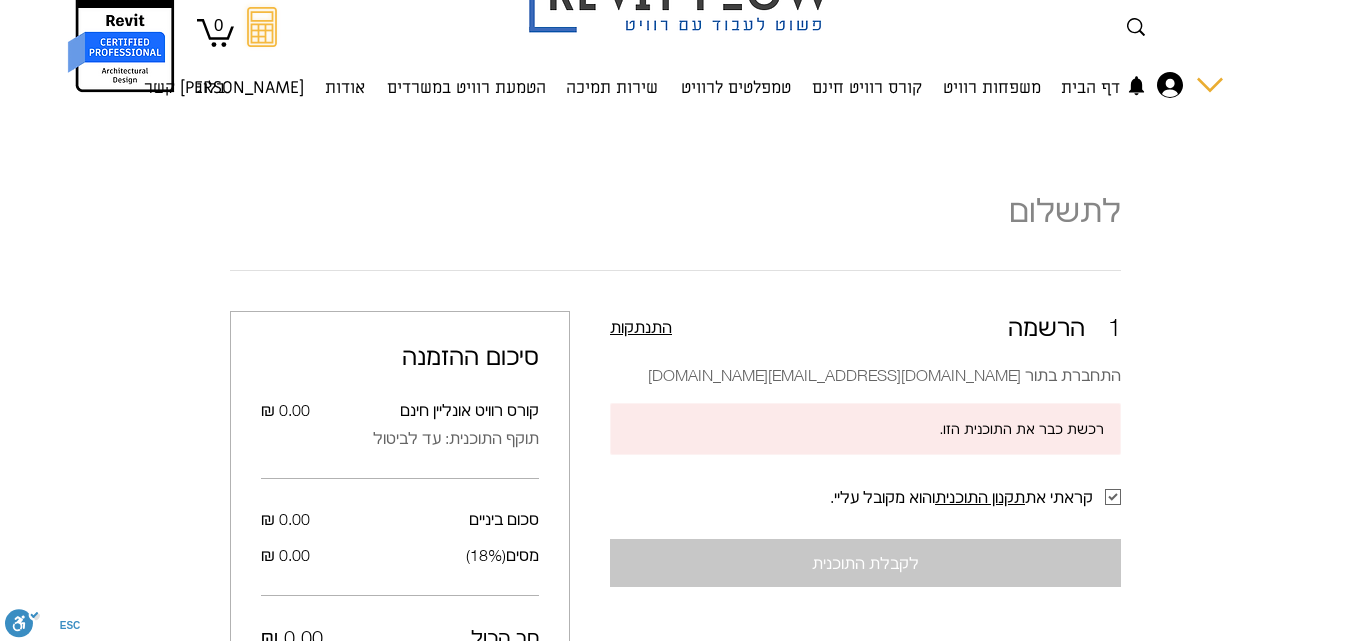 click 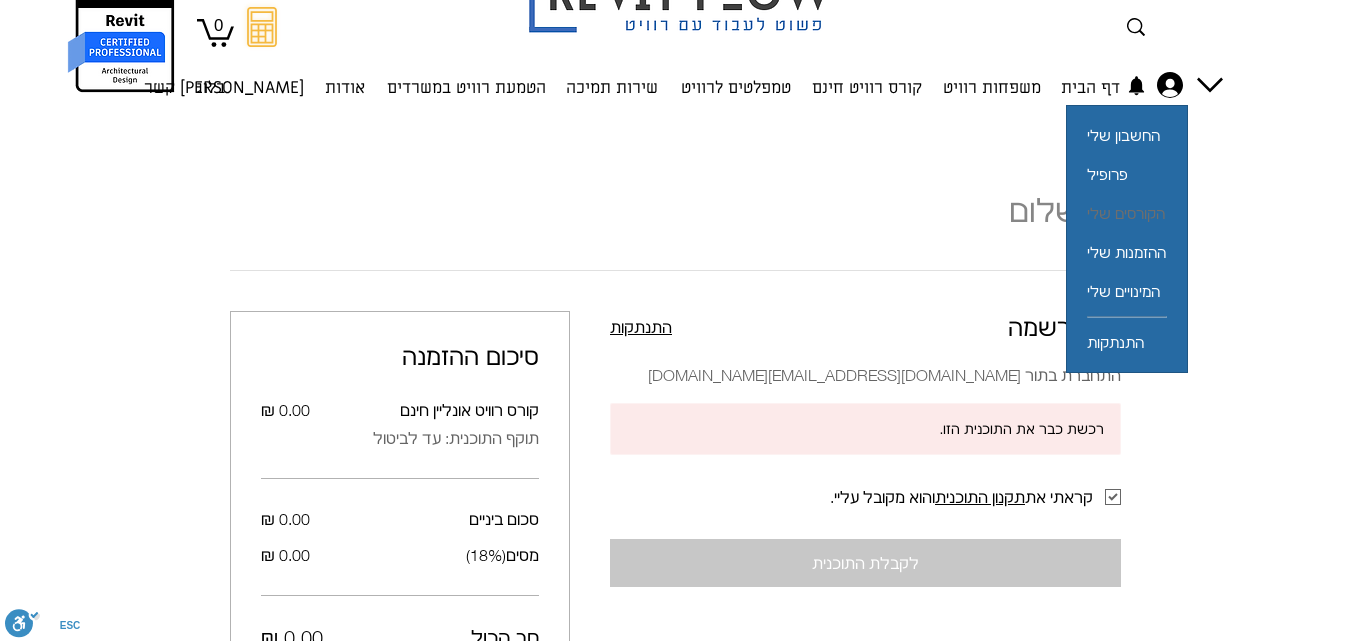 click on "הקורסים שלי" at bounding box center [1126, 213] 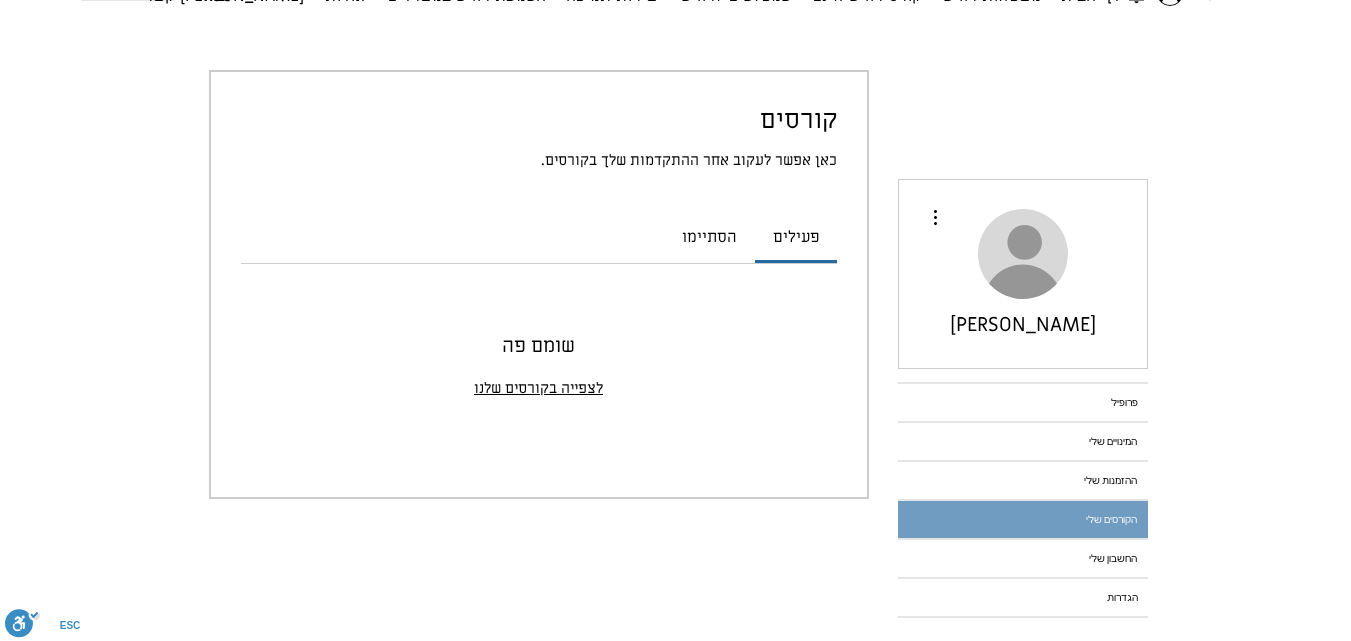 scroll, scrollTop: 151, scrollLeft: 0, axis: vertical 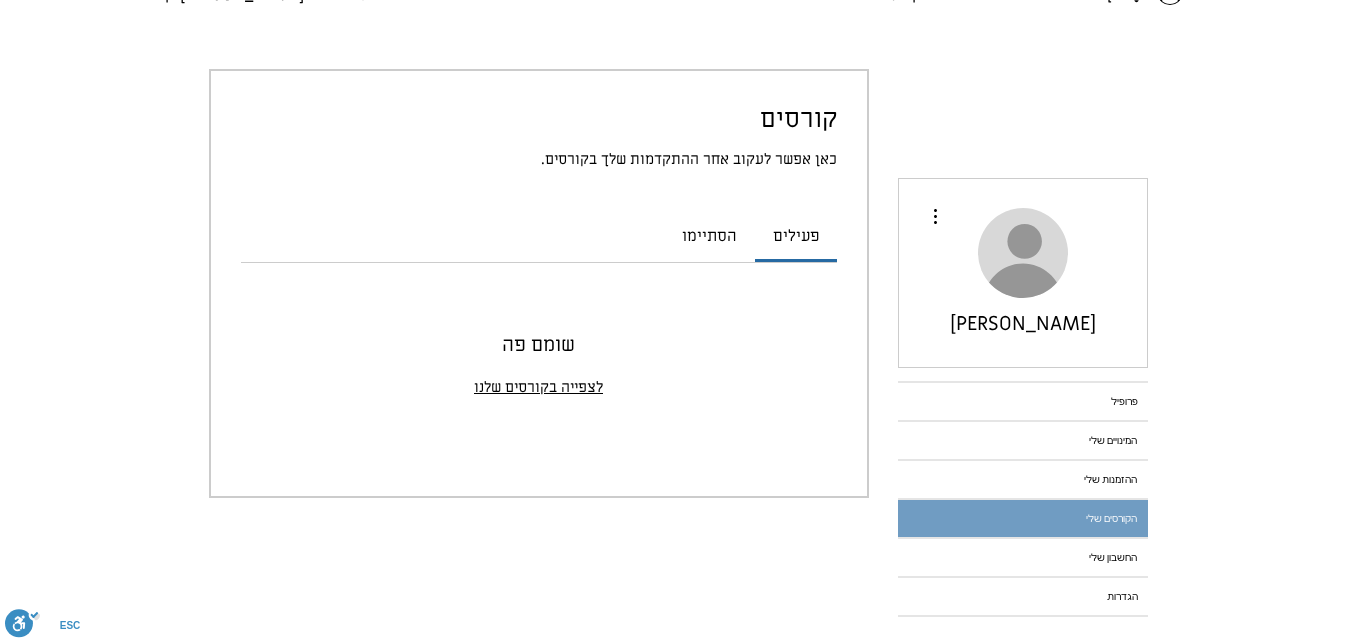 click on "קורסים" at bounding box center [539, 119] 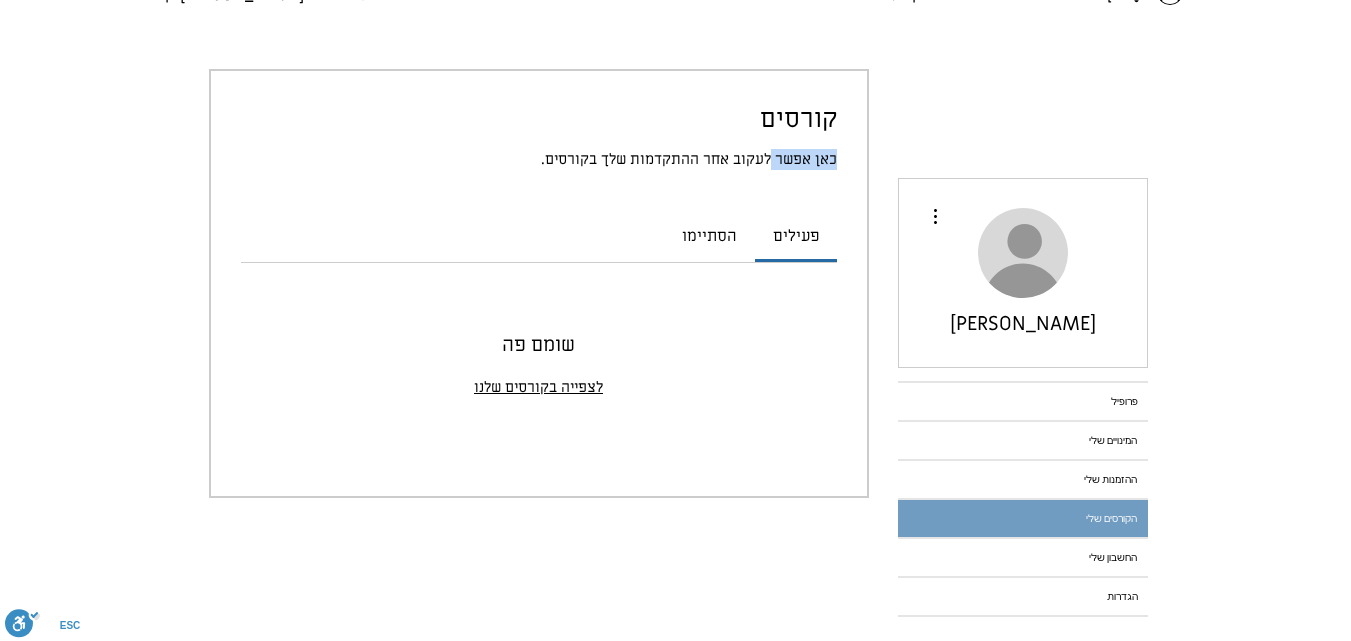drag, startPoint x: 767, startPoint y: 114, endPoint x: 774, endPoint y: 147, distance: 33.734257 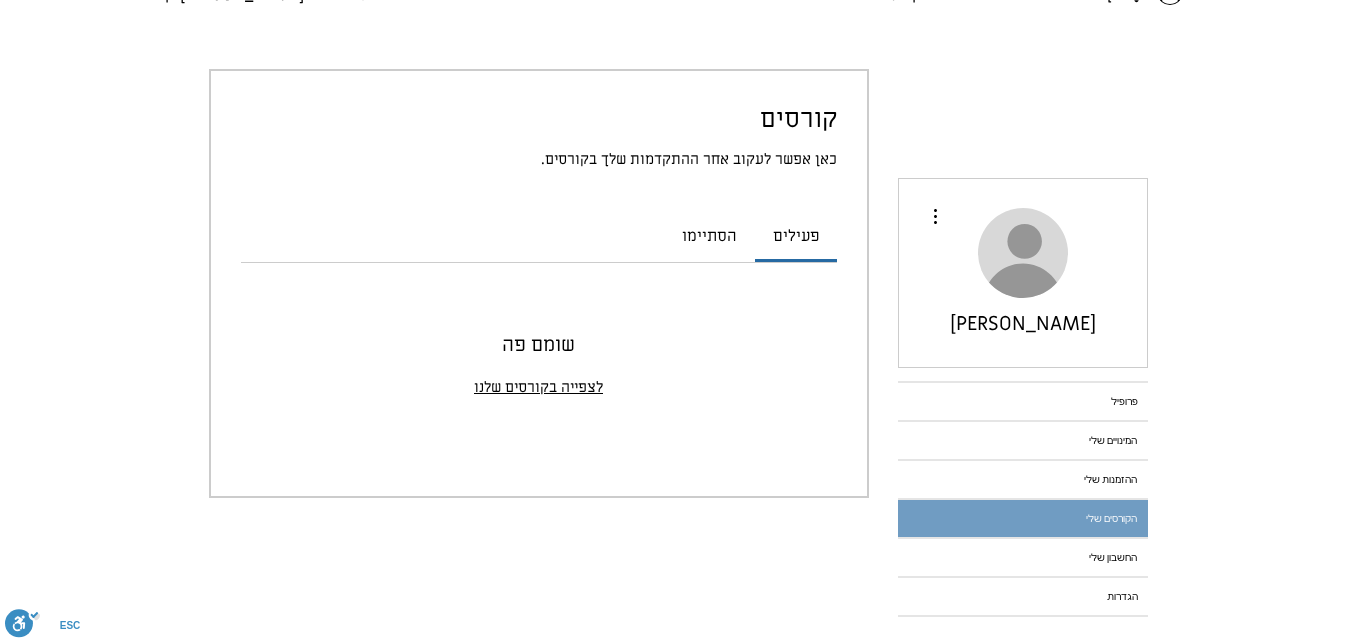 click on "פעילים" at bounding box center (796, 236) 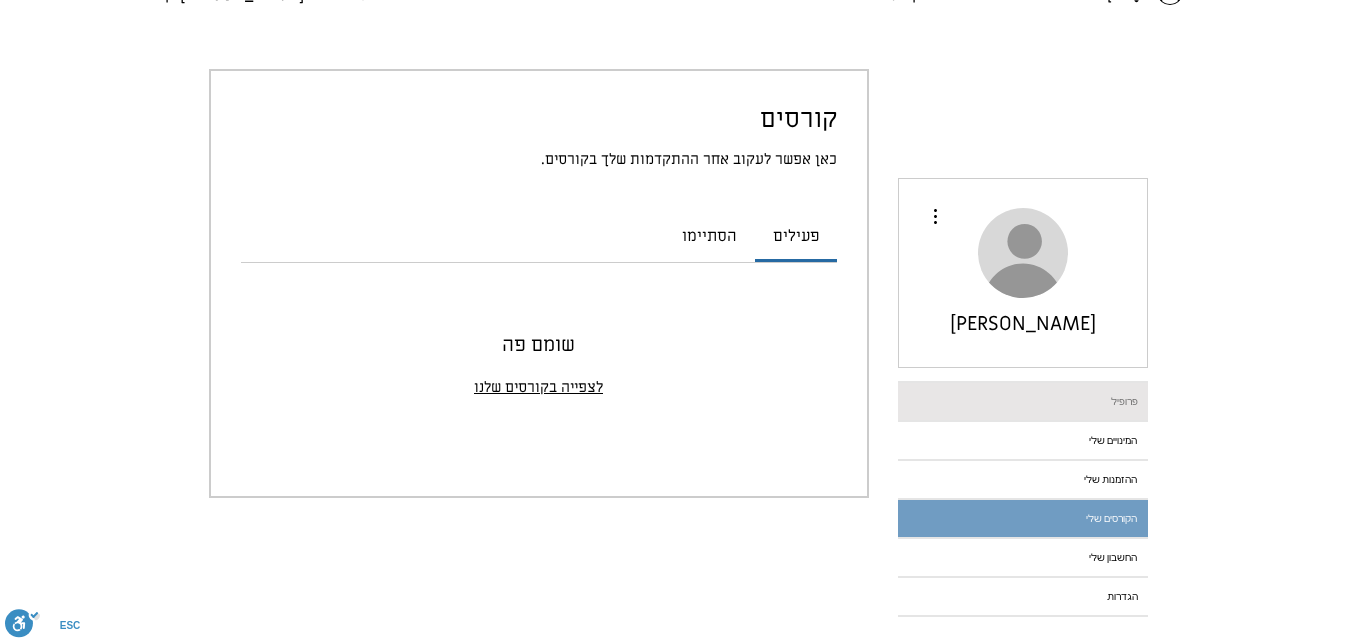 click on "פרופיל" at bounding box center (1023, 401) 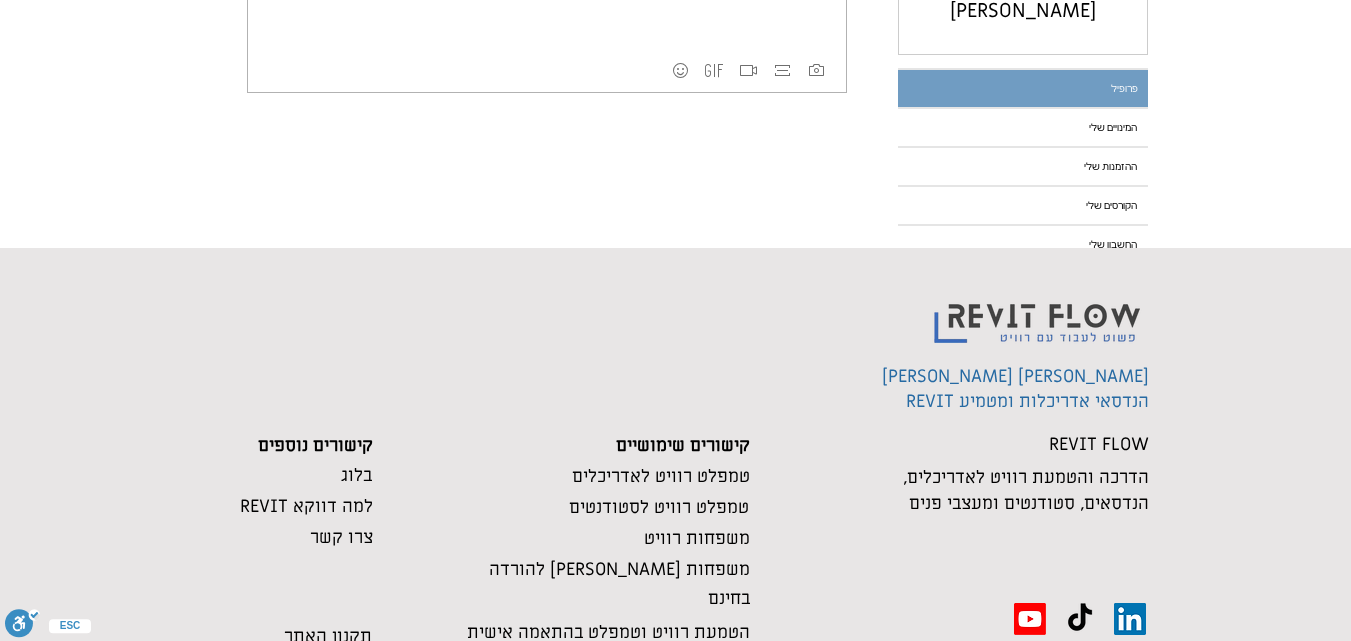 scroll, scrollTop: 465, scrollLeft: 0, axis: vertical 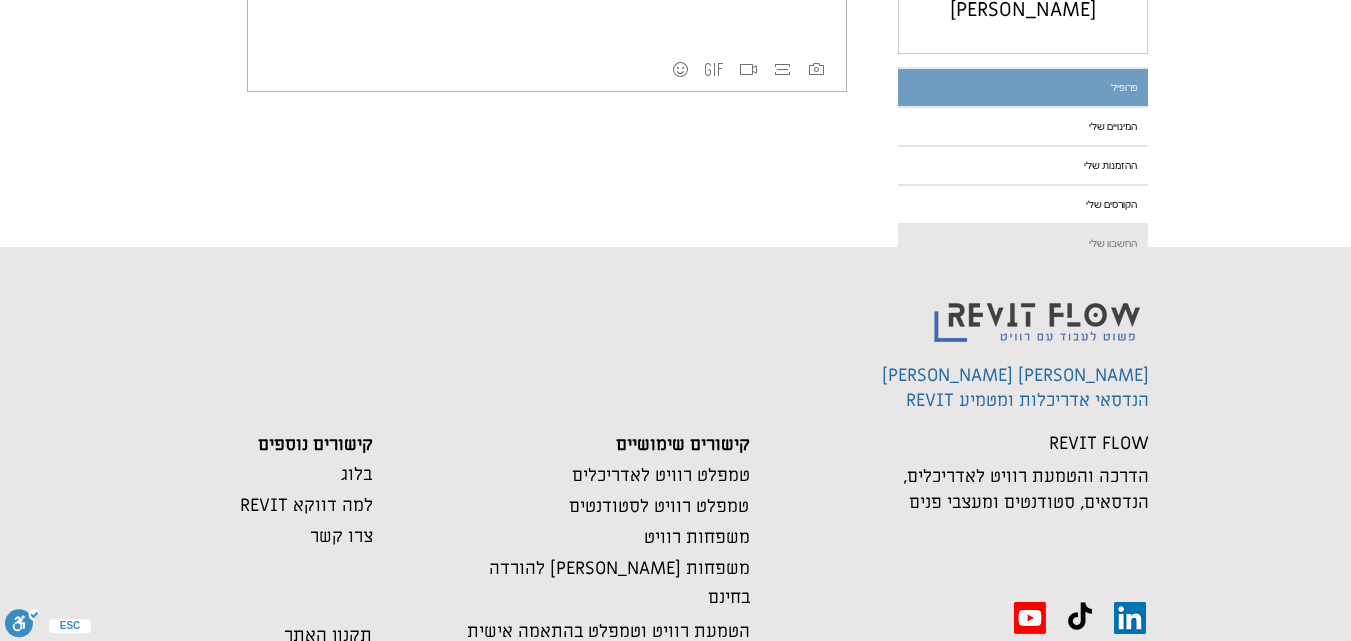 click on "החשבון שלי" at bounding box center [1023, 243] 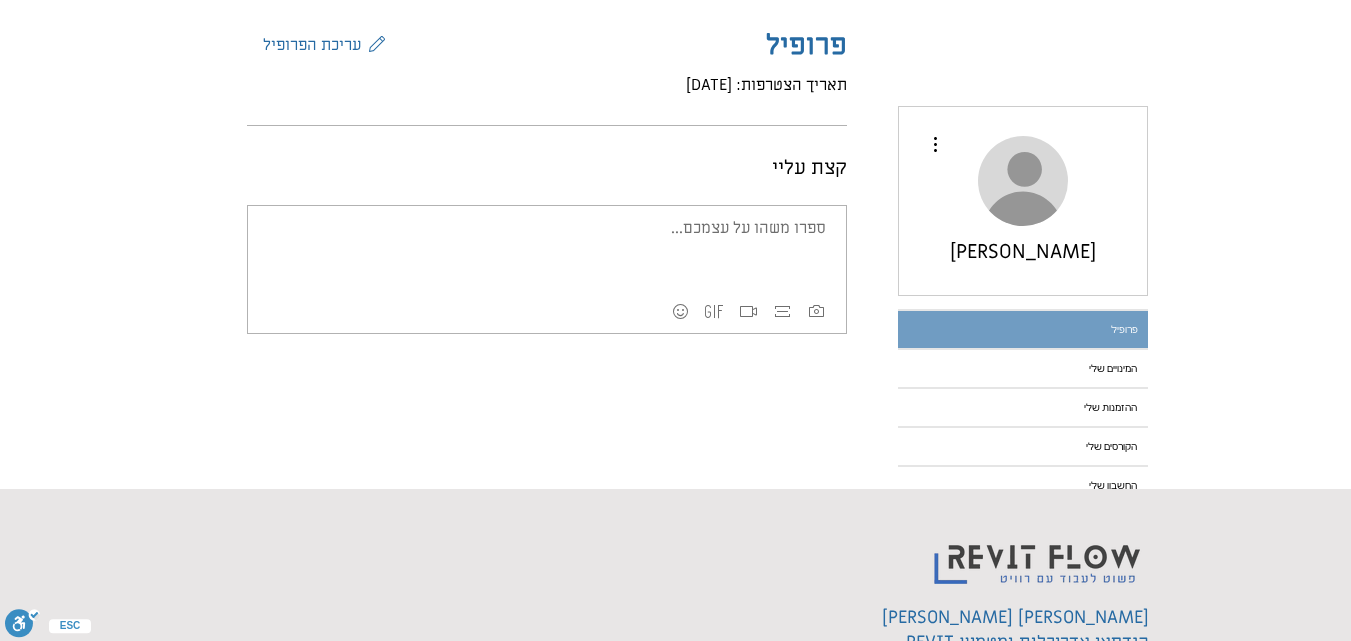 scroll, scrollTop: 222, scrollLeft: 0, axis: vertical 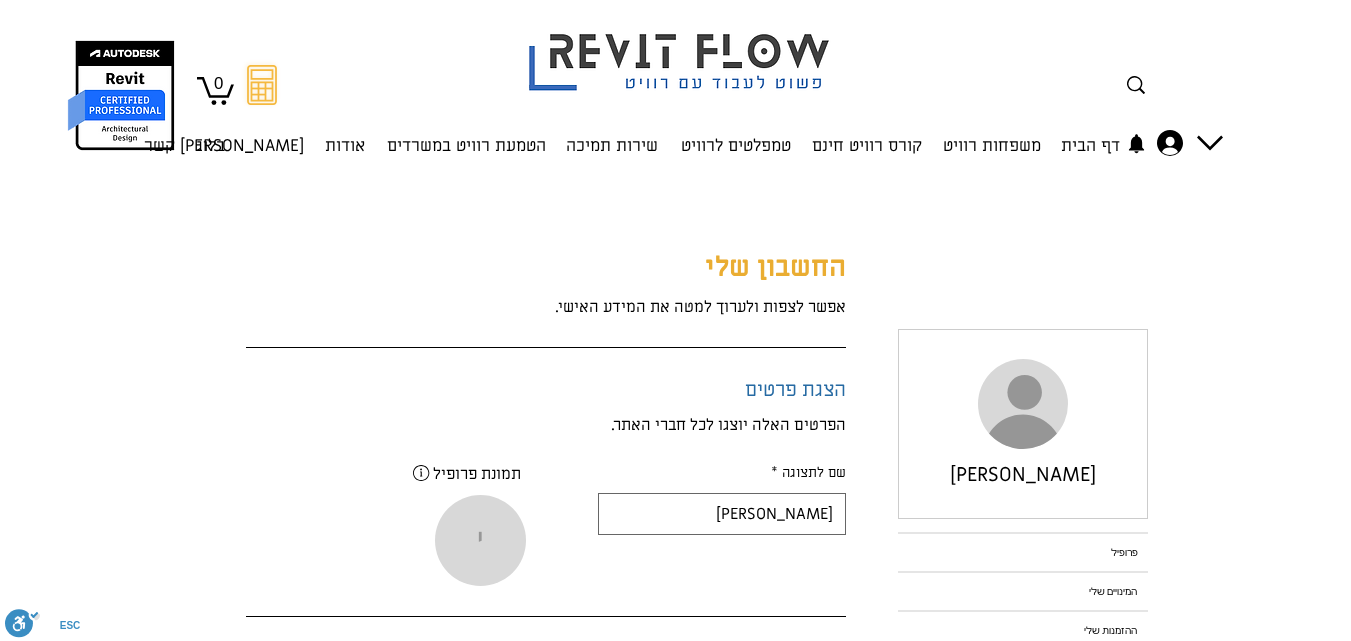 click at bounding box center (1023, 404) 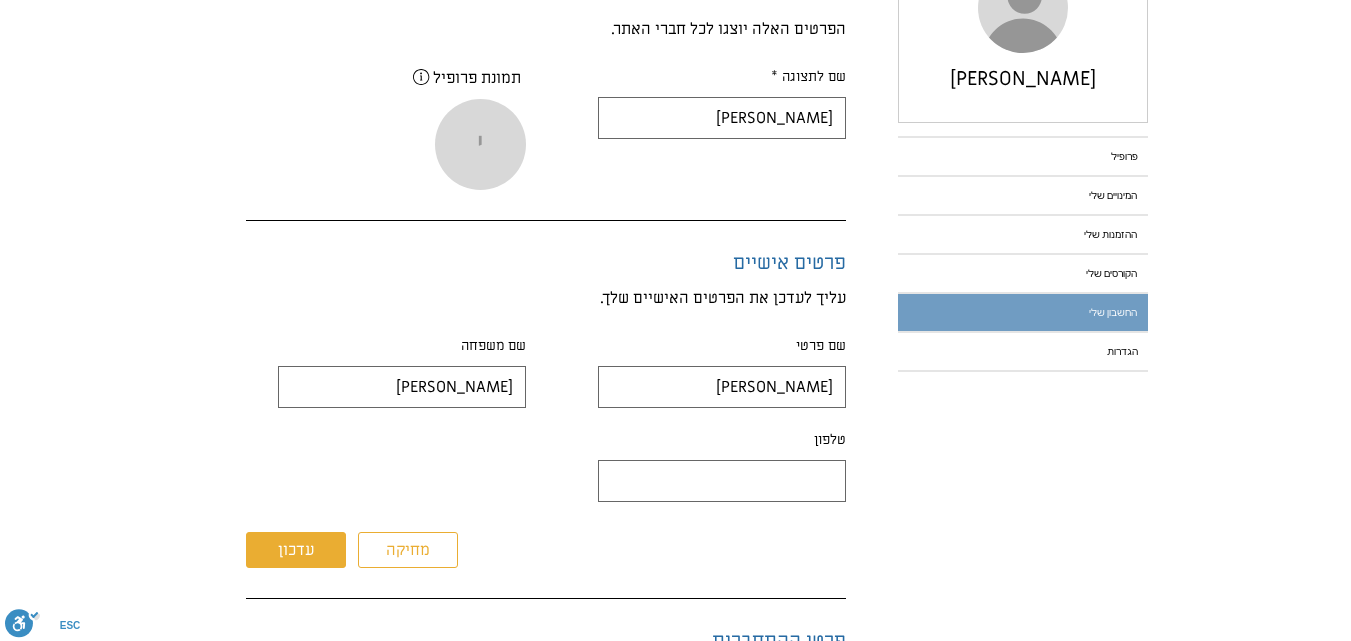scroll, scrollTop: 0, scrollLeft: 0, axis: both 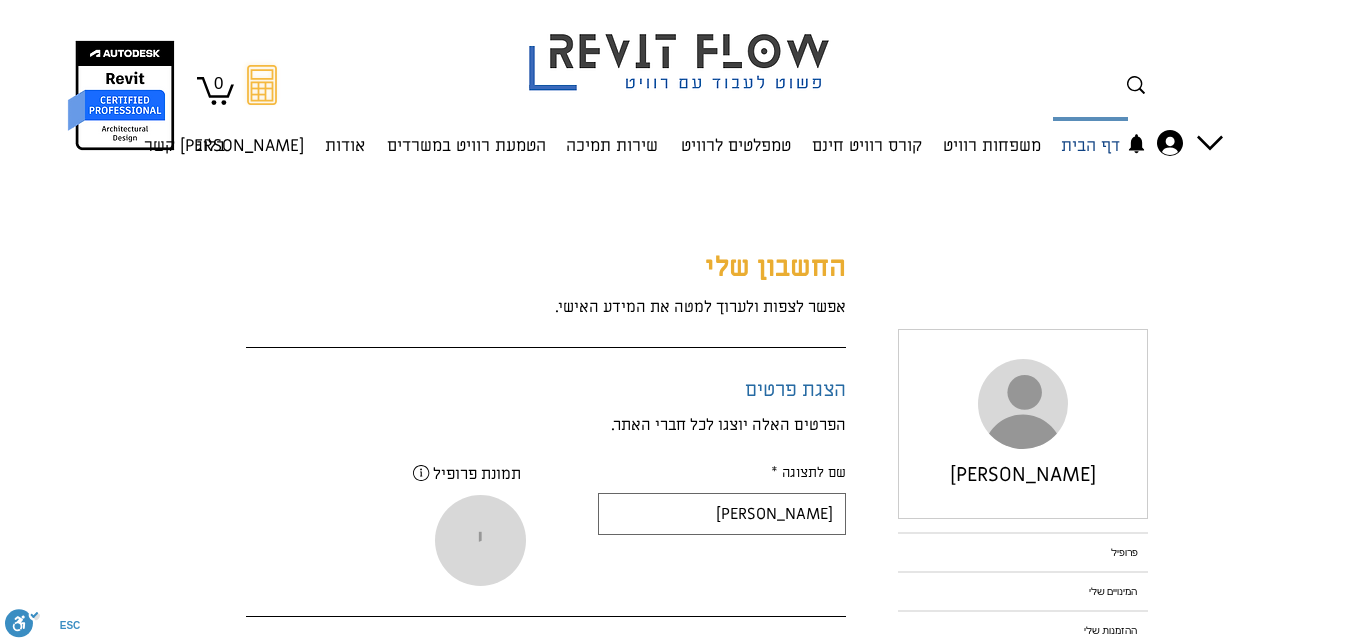 click on "דף הבית" at bounding box center (1090, 147) 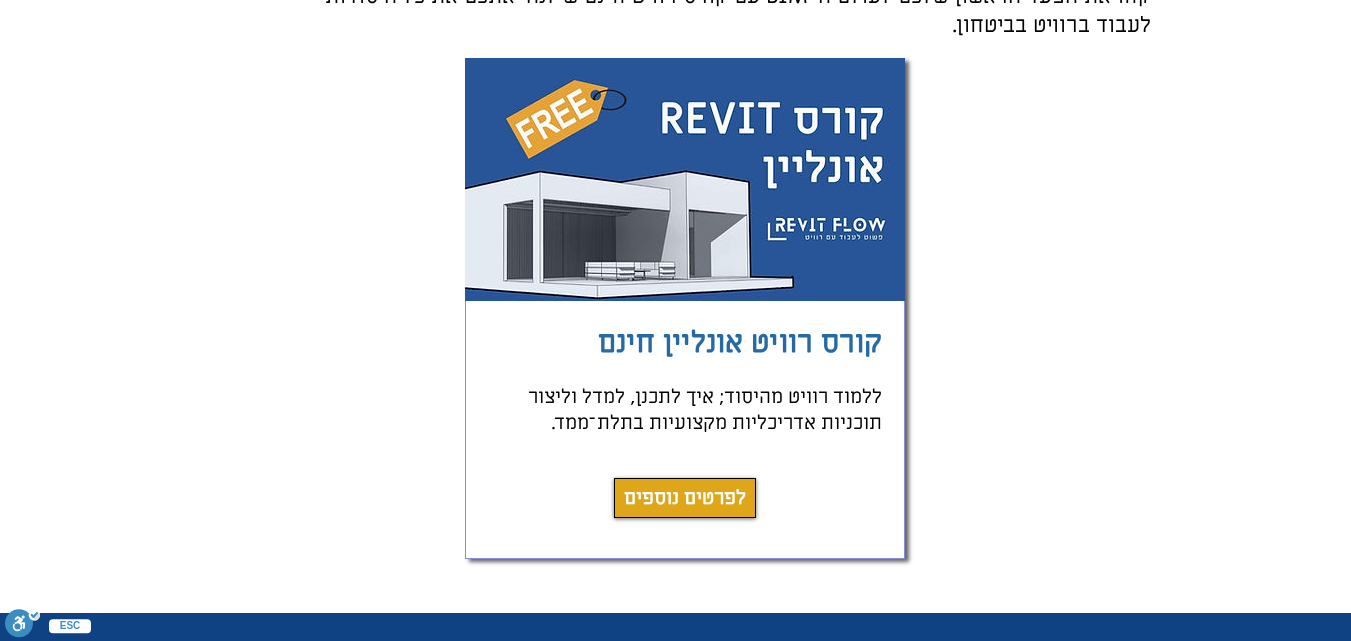 scroll, scrollTop: 1043, scrollLeft: 0, axis: vertical 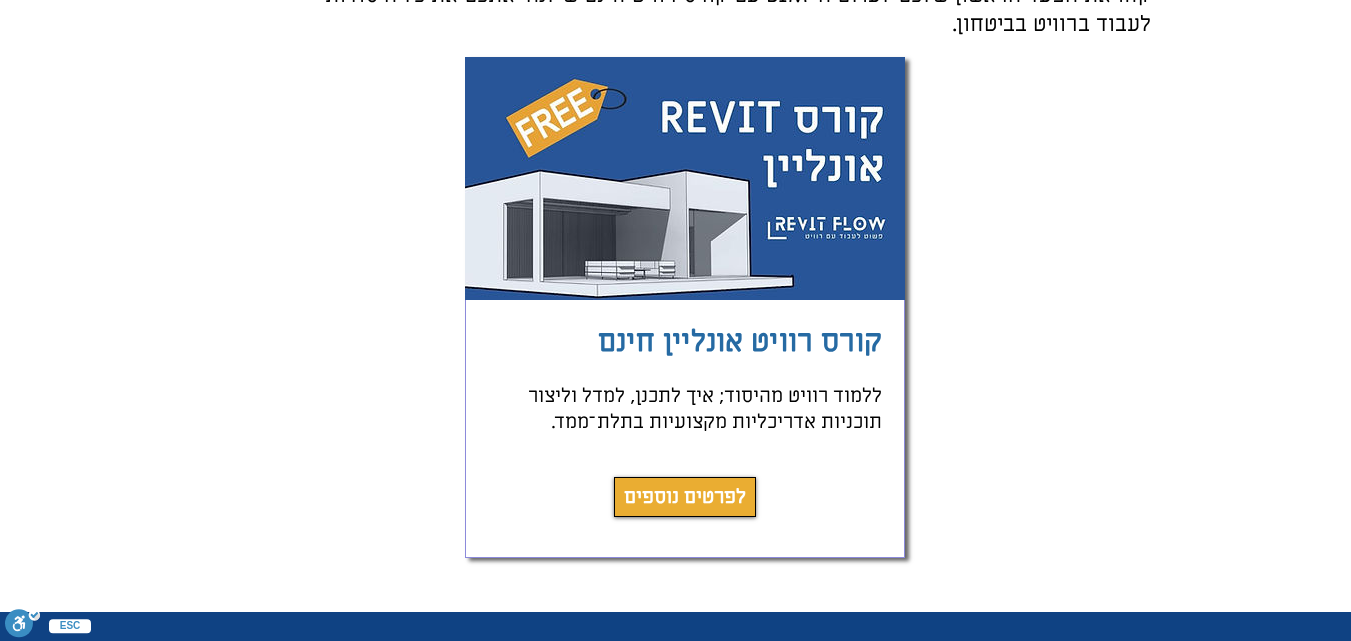 click on "לפרטים נוספים" at bounding box center (685, 497) 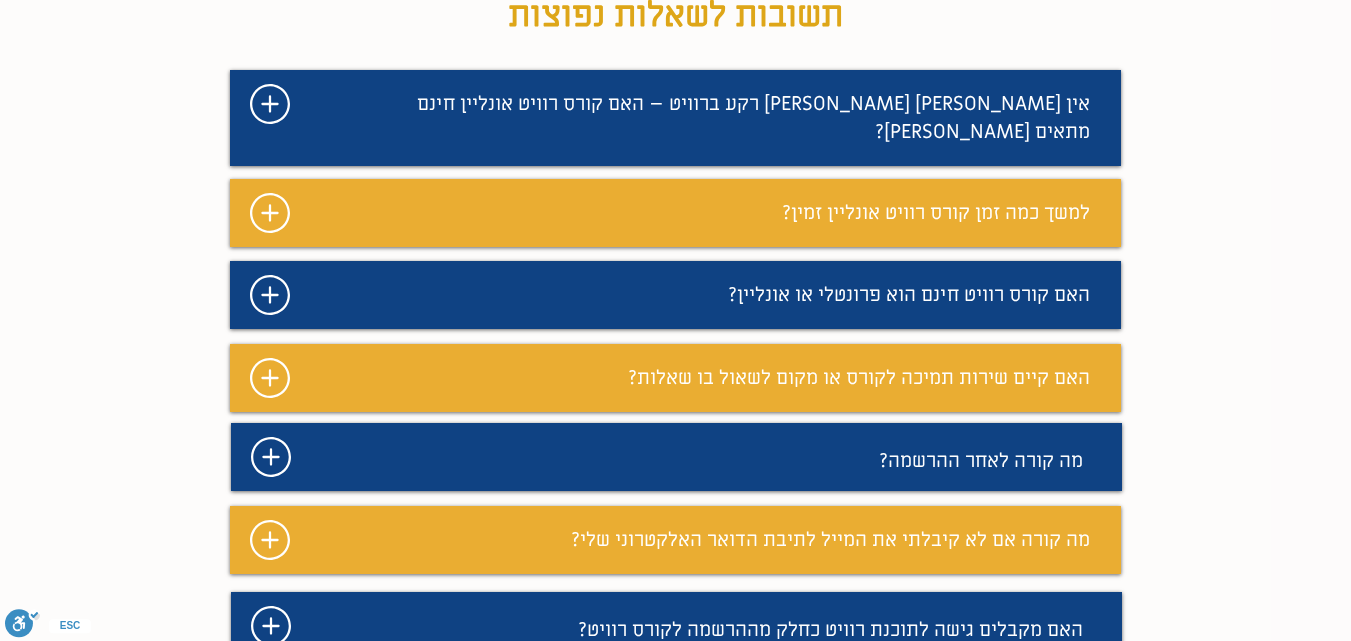 scroll, scrollTop: 5027, scrollLeft: 0, axis: vertical 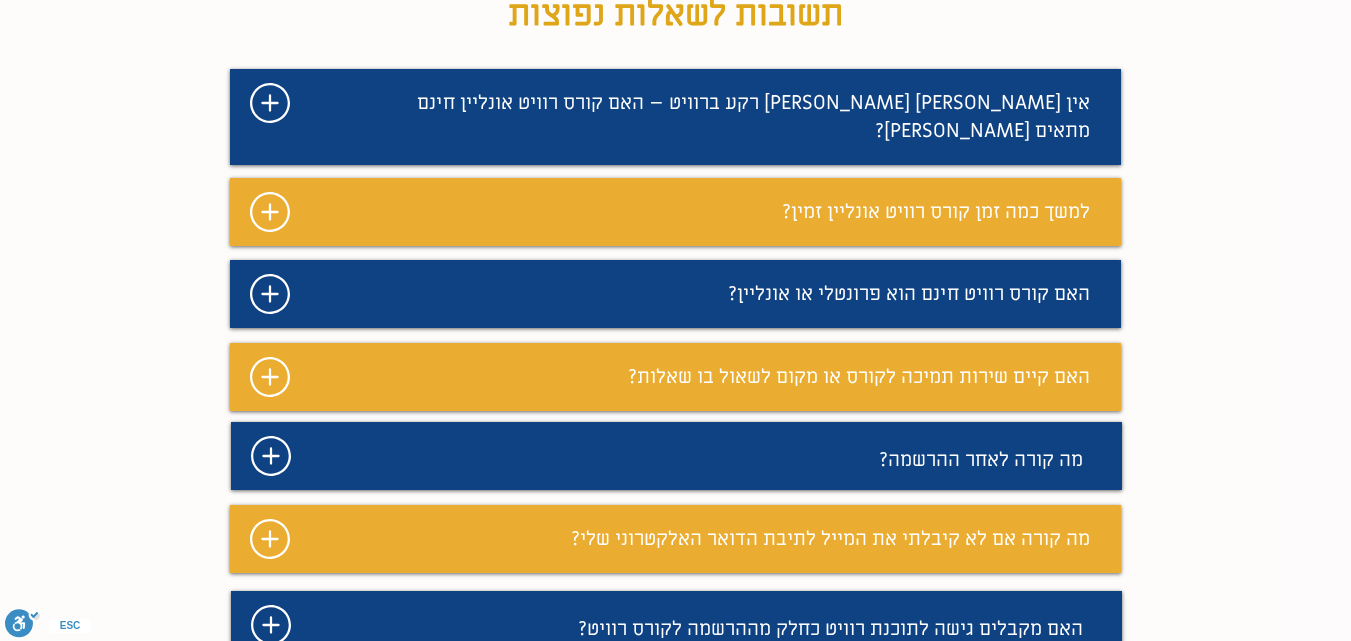 click at bounding box center (675, 377) 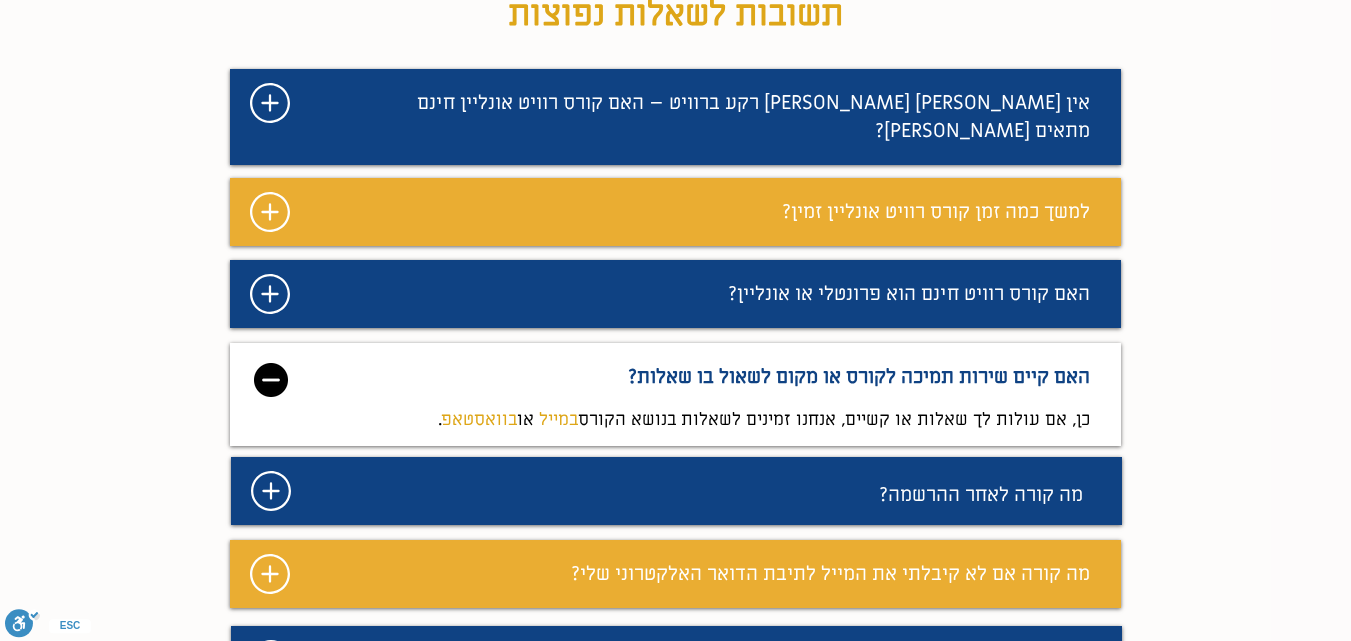 click on "בוואסטאפ" at bounding box center (479, 419) 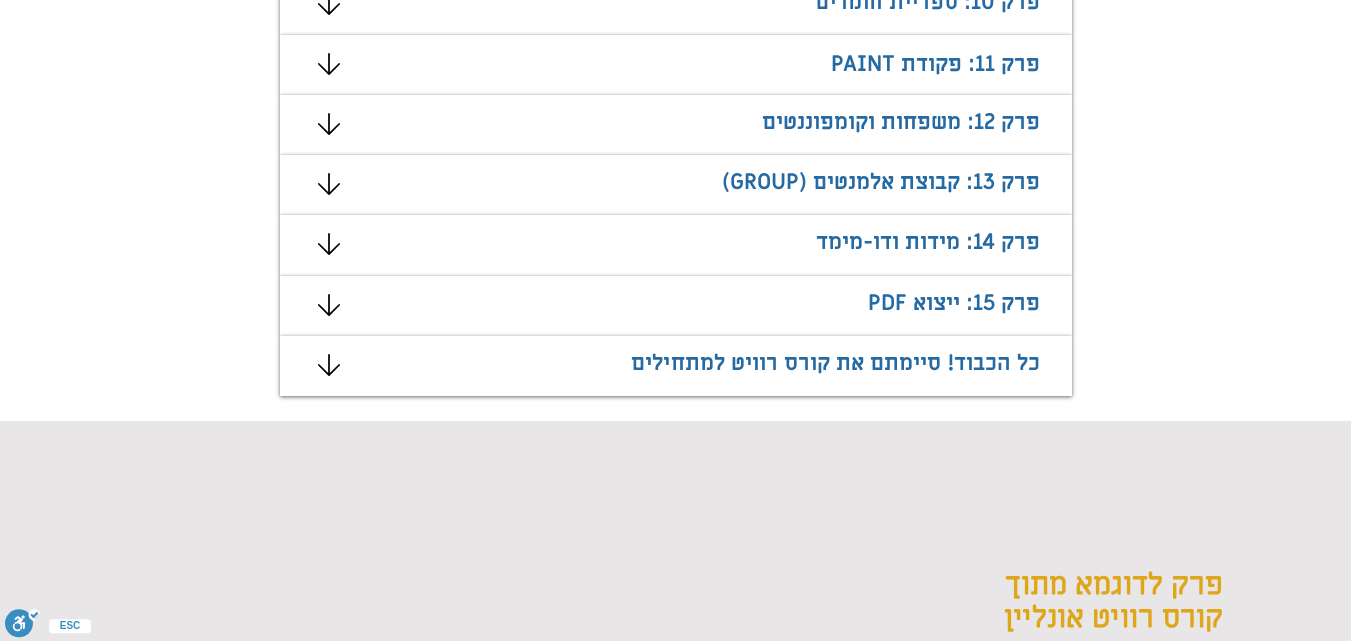 scroll, scrollTop: 1958, scrollLeft: 0, axis: vertical 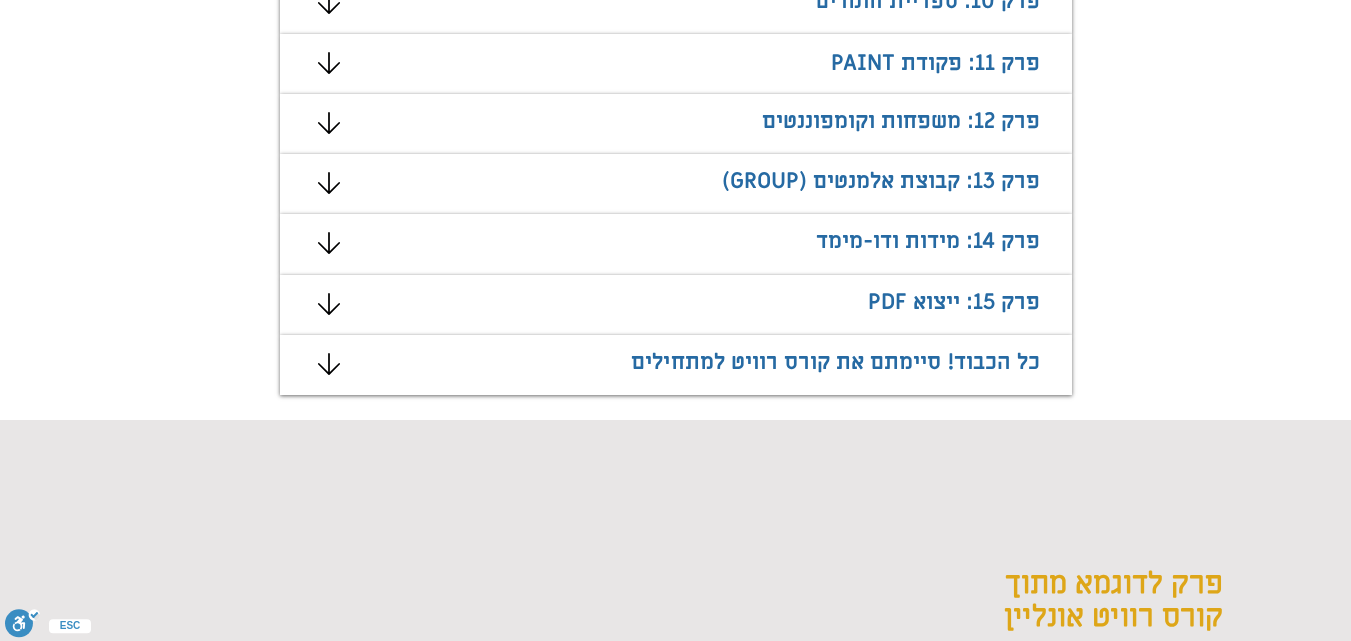 click at bounding box center [675, -157] 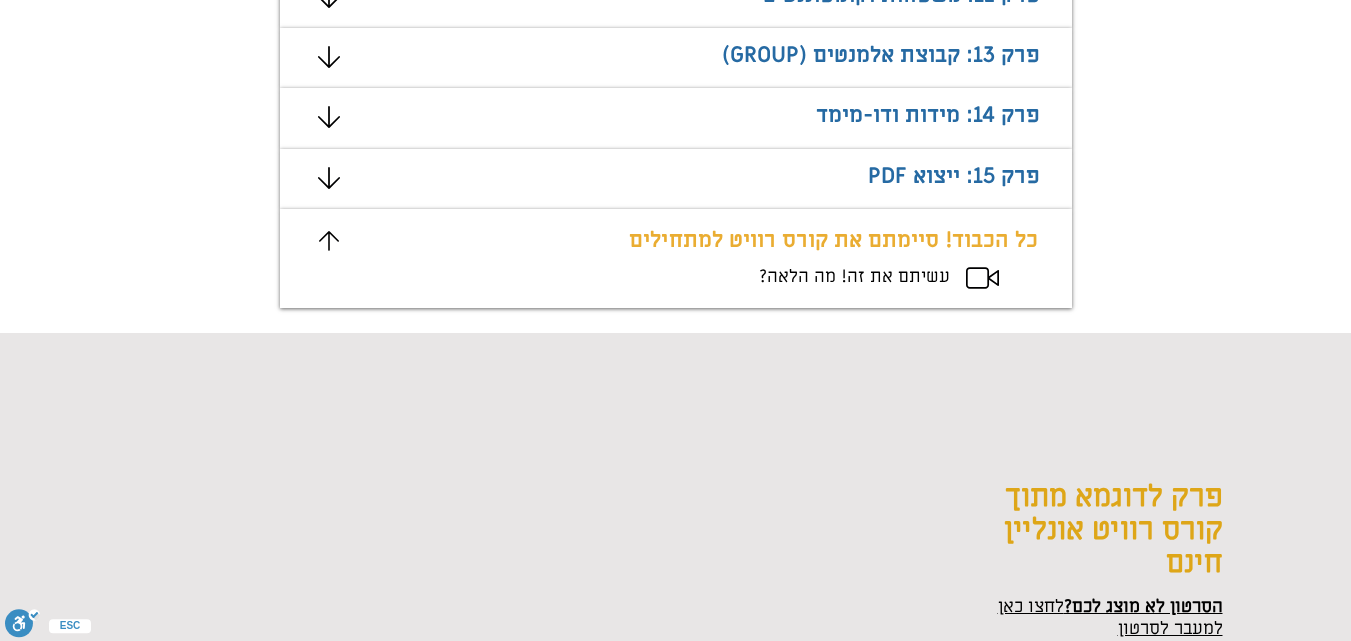 scroll, scrollTop: 2085, scrollLeft: 0, axis: vertical 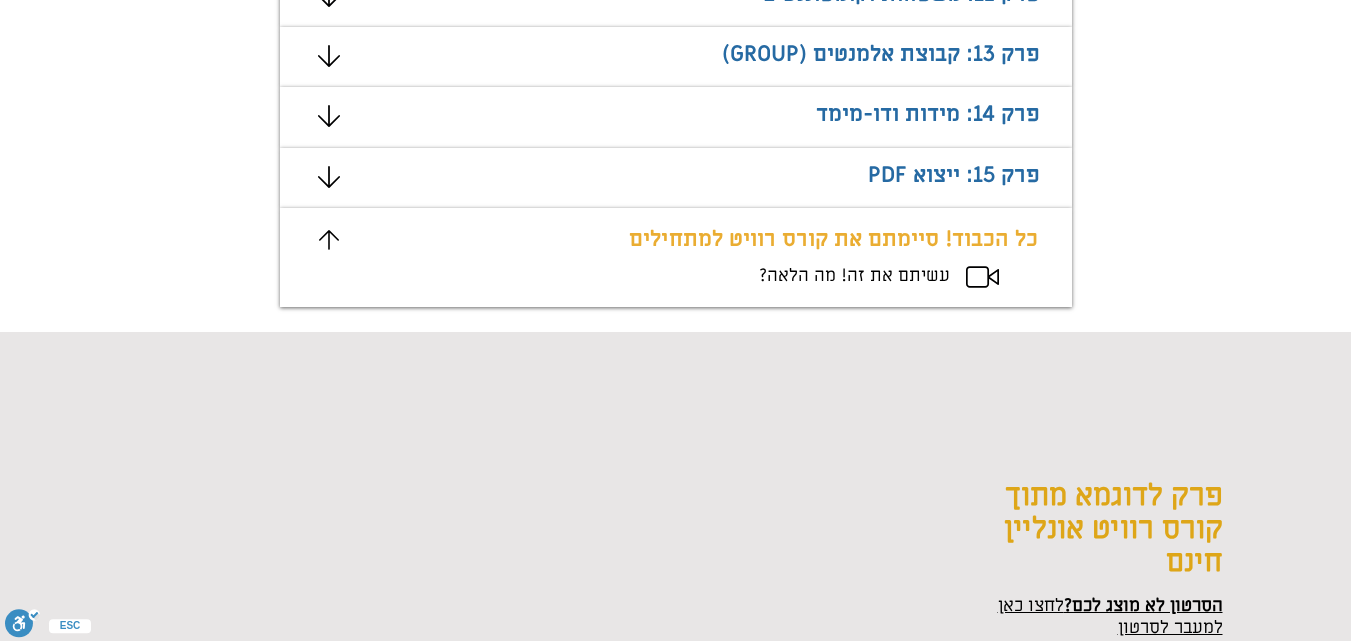 click at bounding box center (676, 257) 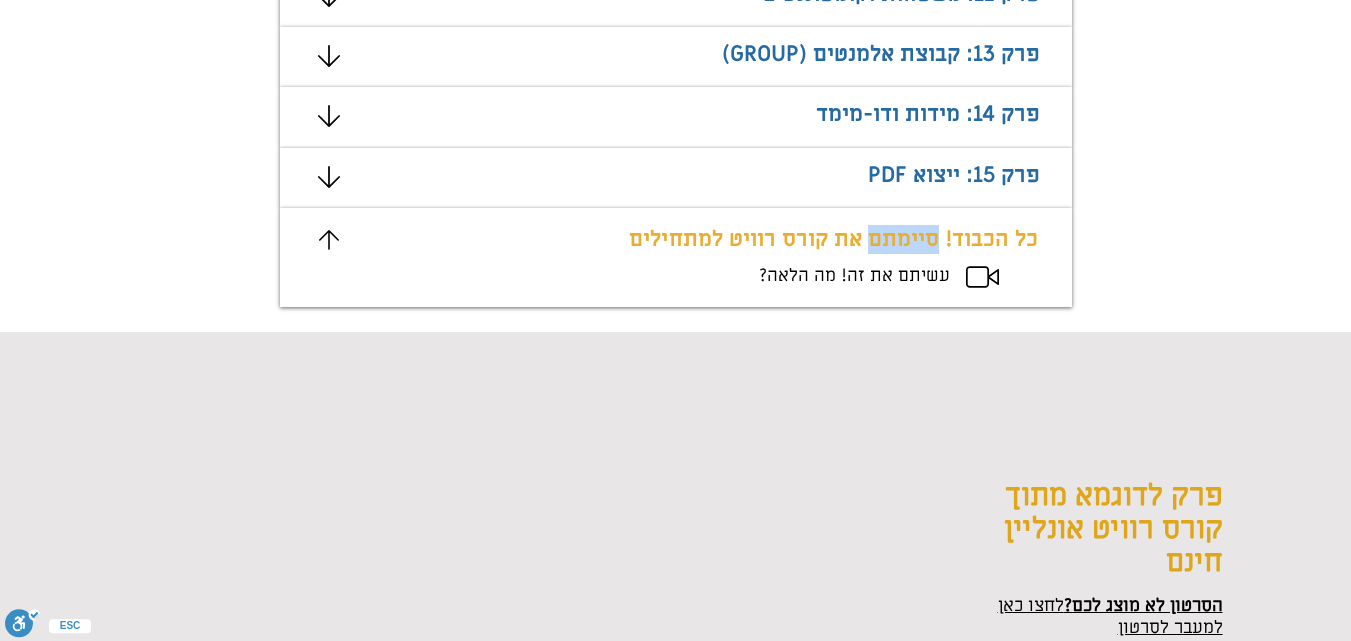 click on "כל הכבוד! סיימתם את קורס רוויט למתחילים" at bounding box center [833, 239] 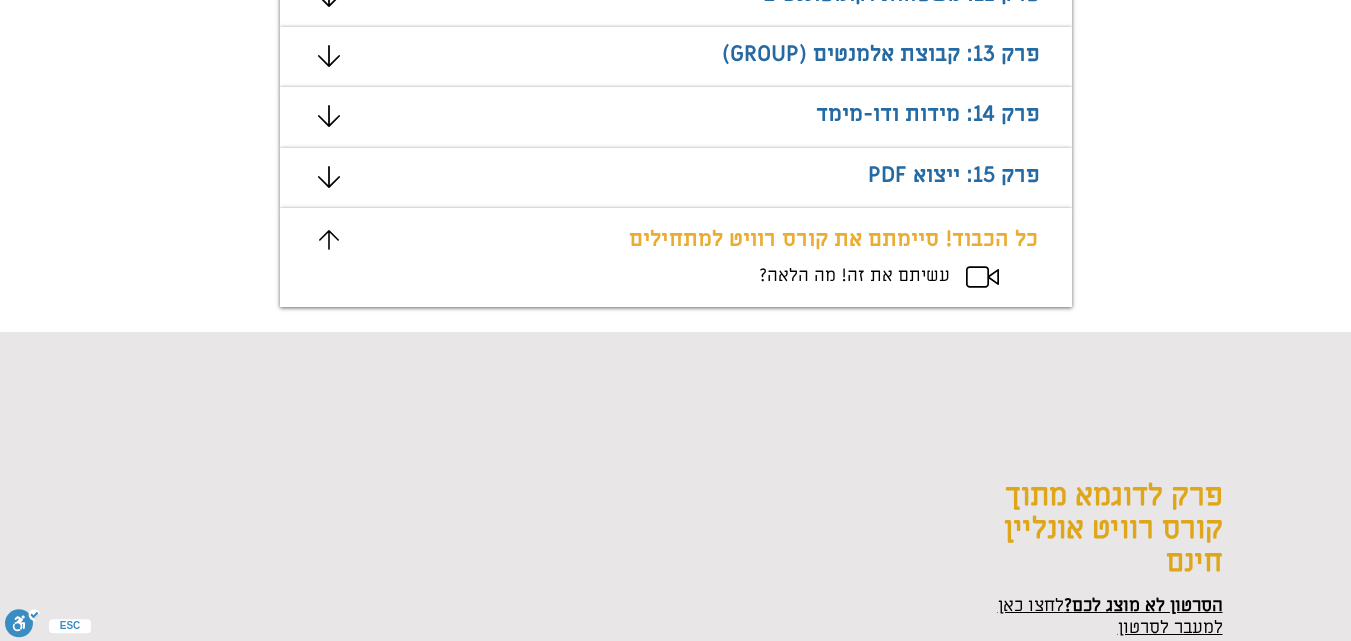click on "עשיתם את זה! מה הלאה?" at bounding box center (854, 275) 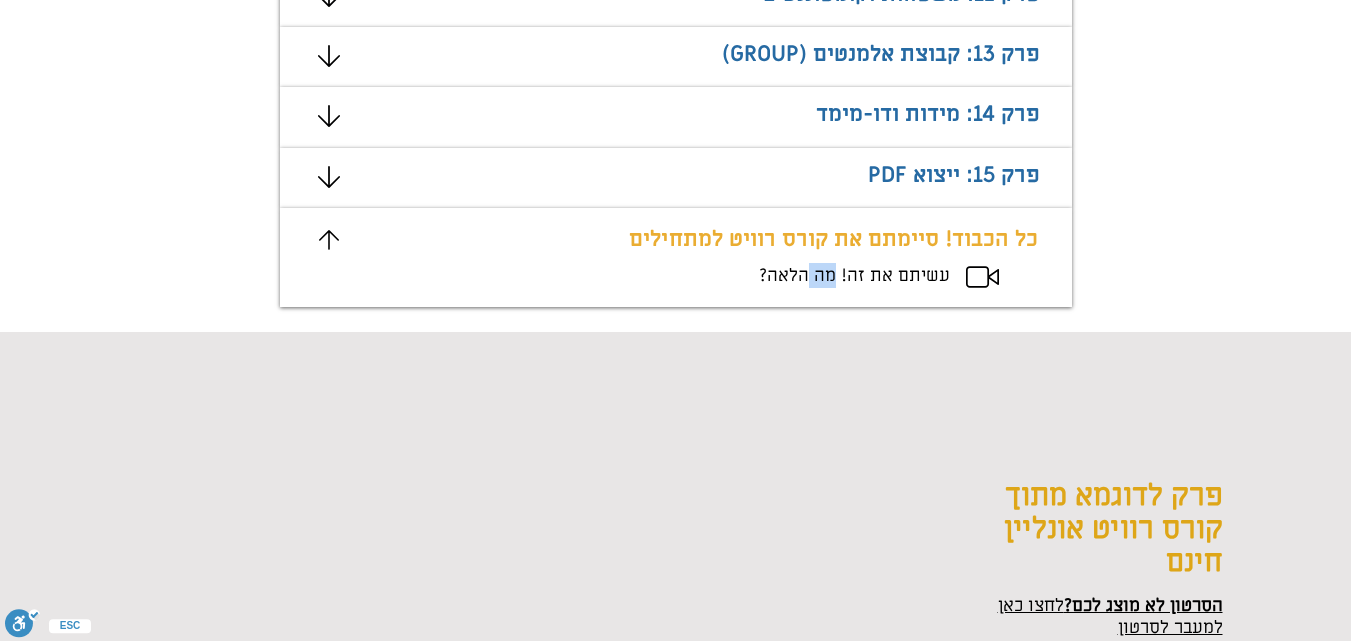 click on "עשיתם את זה! מה הלאה?" at bounding box center (854, 275) 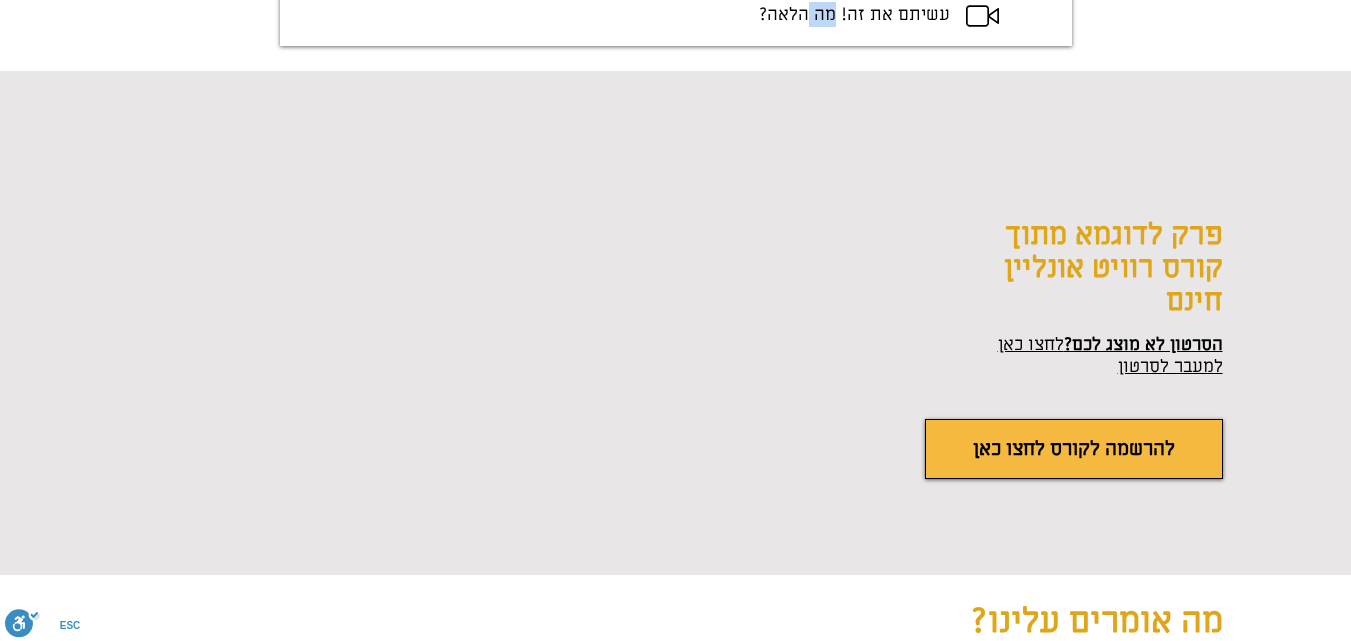 scroll, scrollTop: 2348, scrollLeft: 0, axis: vertical 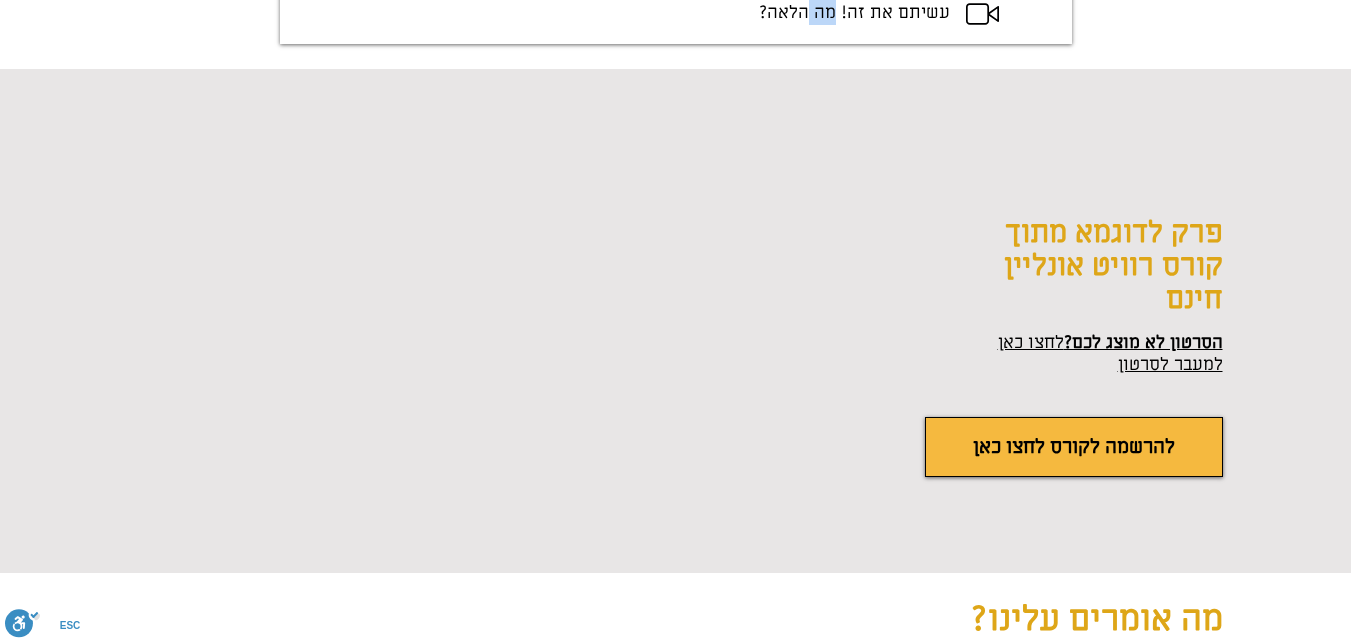 click on "הסרטון לא מוצג לכם?" at bounding box center [1143, 342] 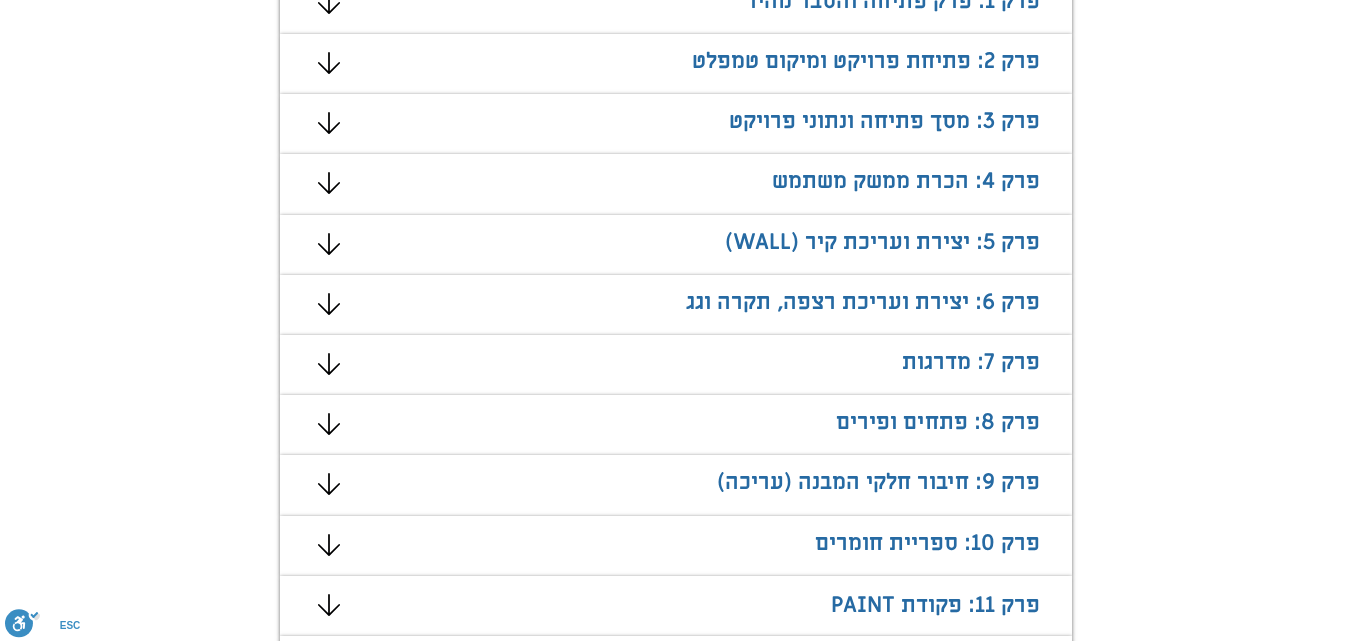 scroll, scrollTop: 1411, scrollLeft: 0, axis: vertical 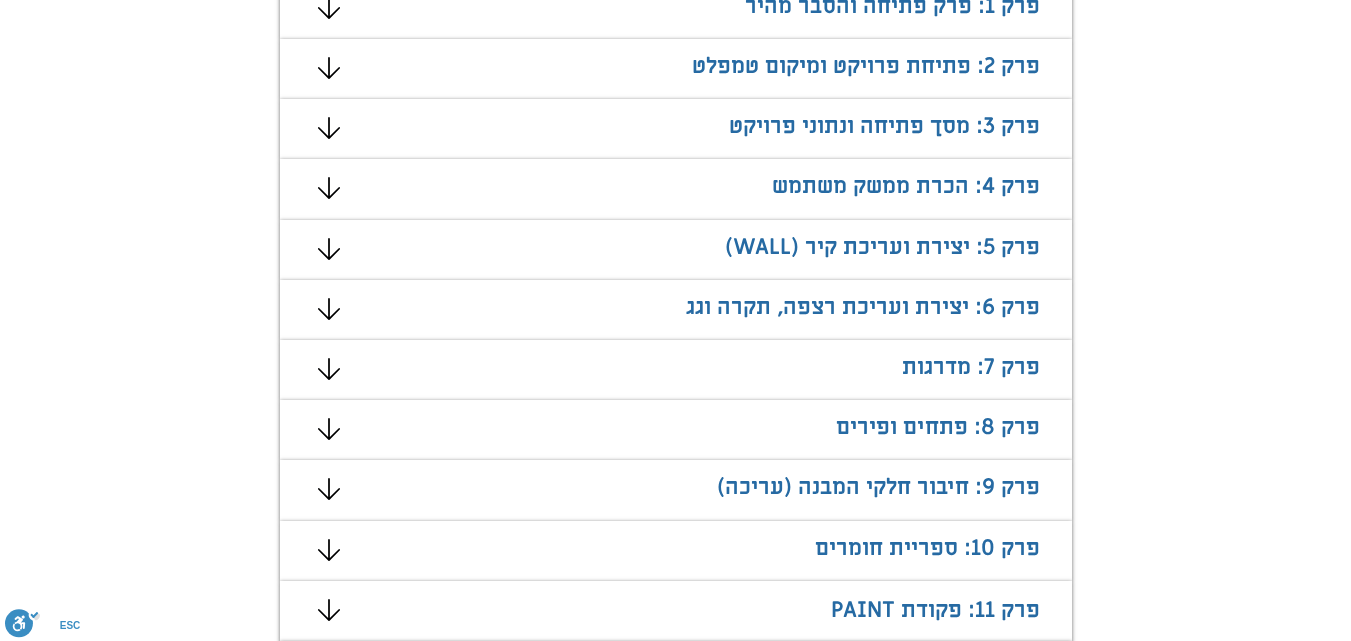 click at bounding box center [675, 409] 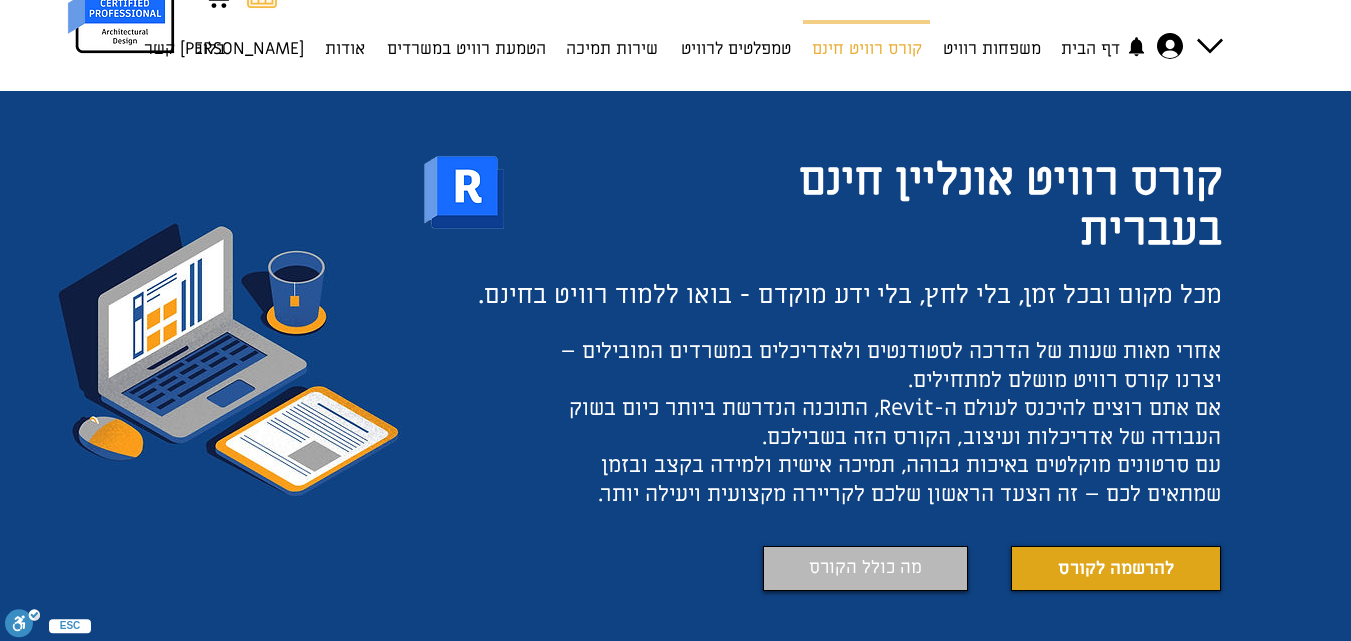 scroll, scrollTop: 0, scrollLeft: 0, axis: both 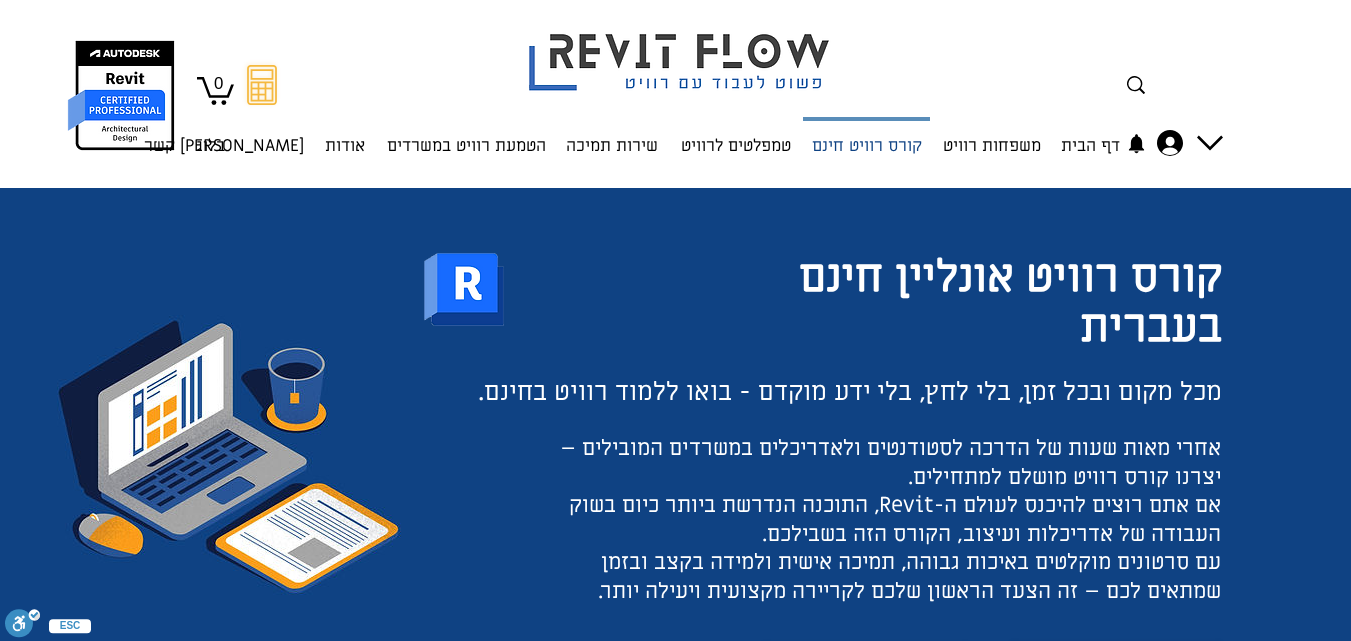 click on "קורס רוויט חינם" at bounding box center (867, 147) 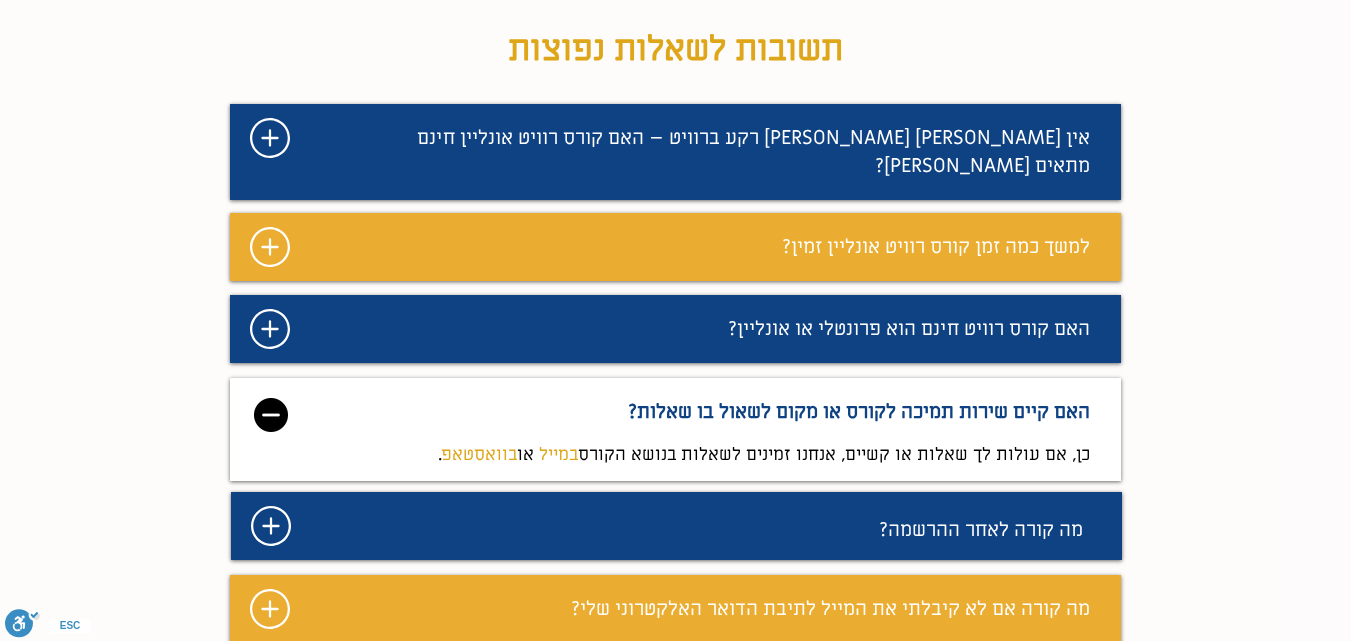 scroll, scrollTop: 5032, scrollLeft: 0, axis: vertical 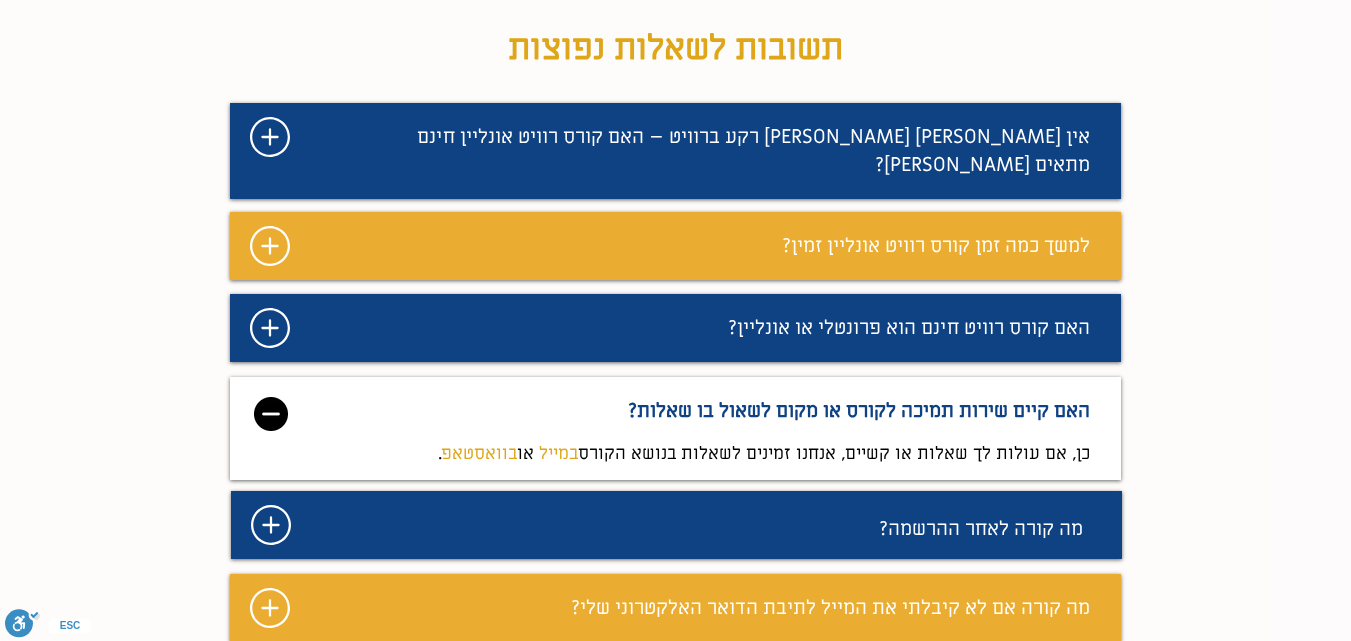 click on "#comp-mafhkwl1 svg [data-color="1"] {fill: #FFFFFF;}" 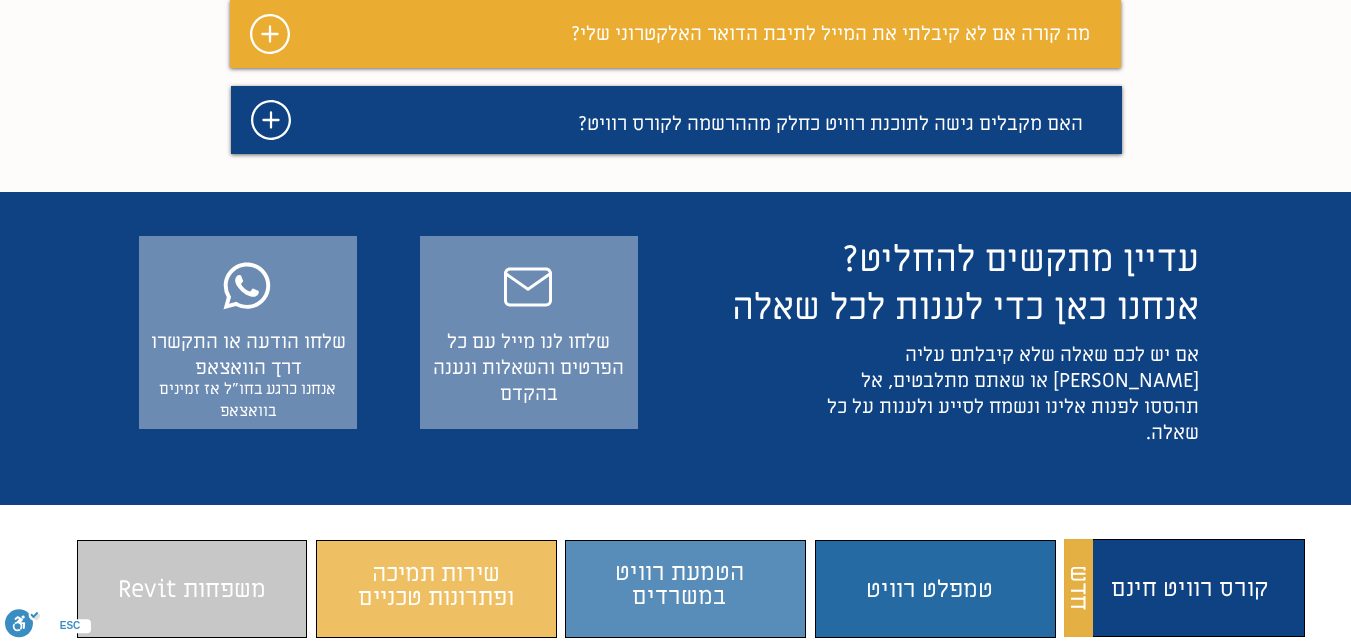 scroll, scrollTop: 5671, scrollLeft: 0, axis: vertical 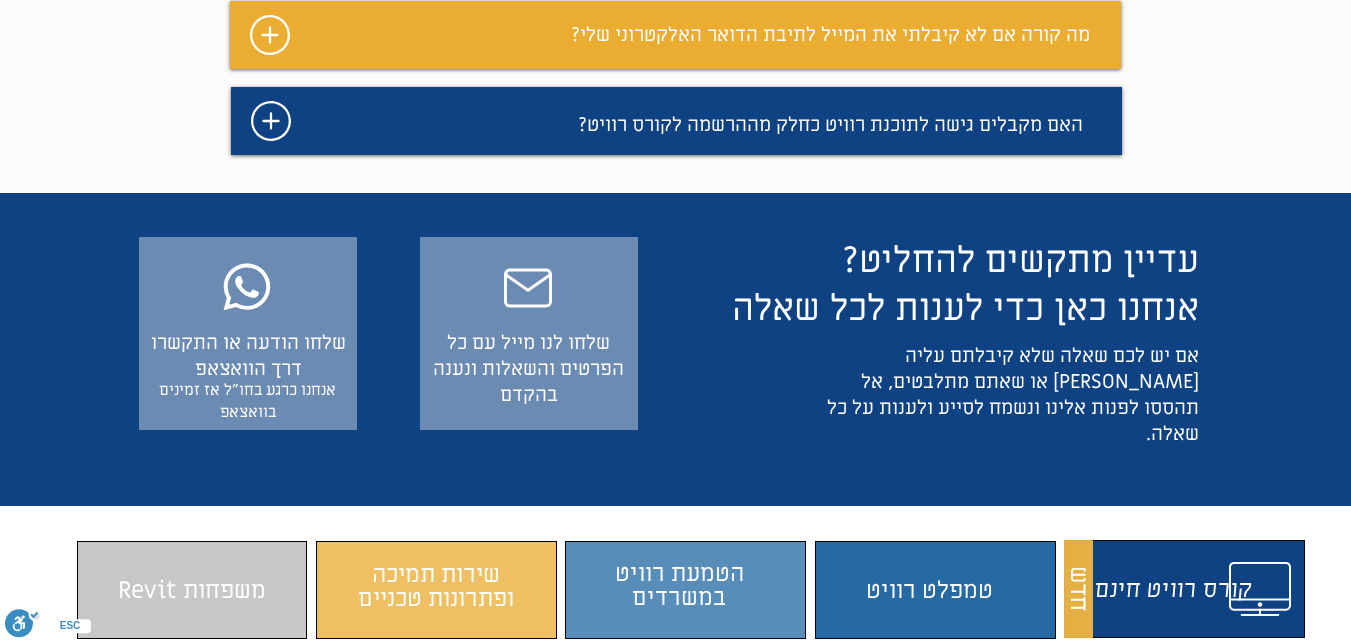 click at bounding box center [1177, 591] 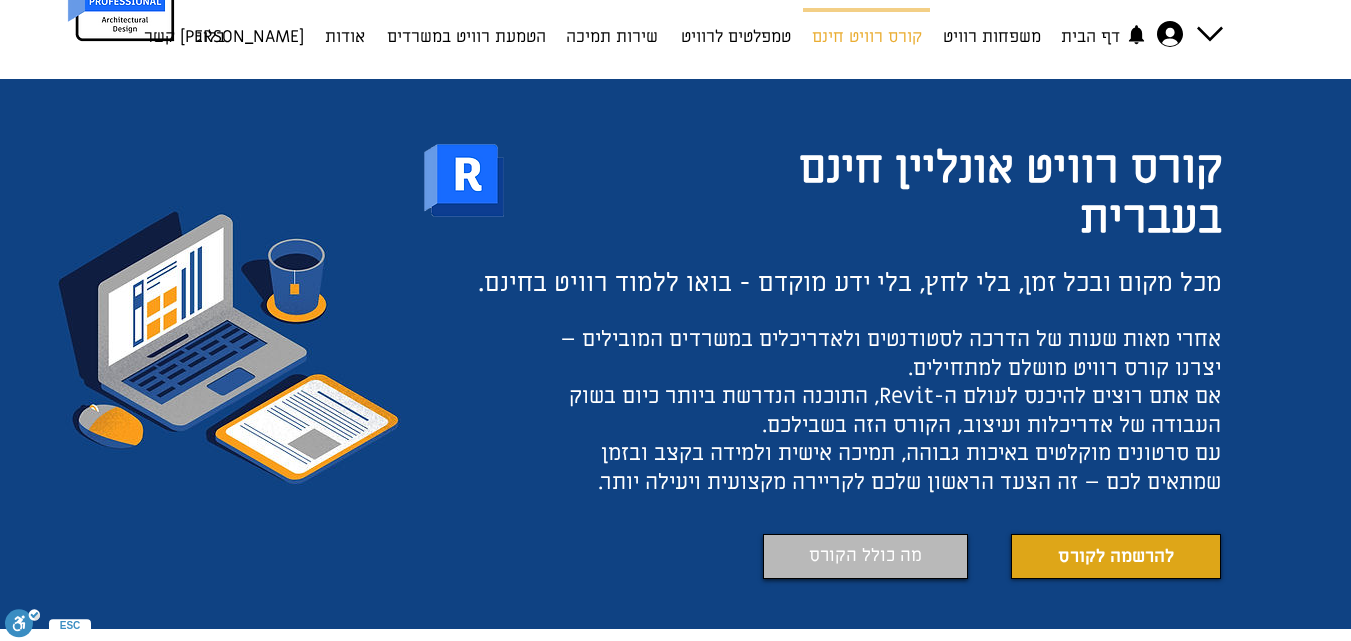 scroll, scrollTop: 22, scrollLeft: 0, axis: vertical 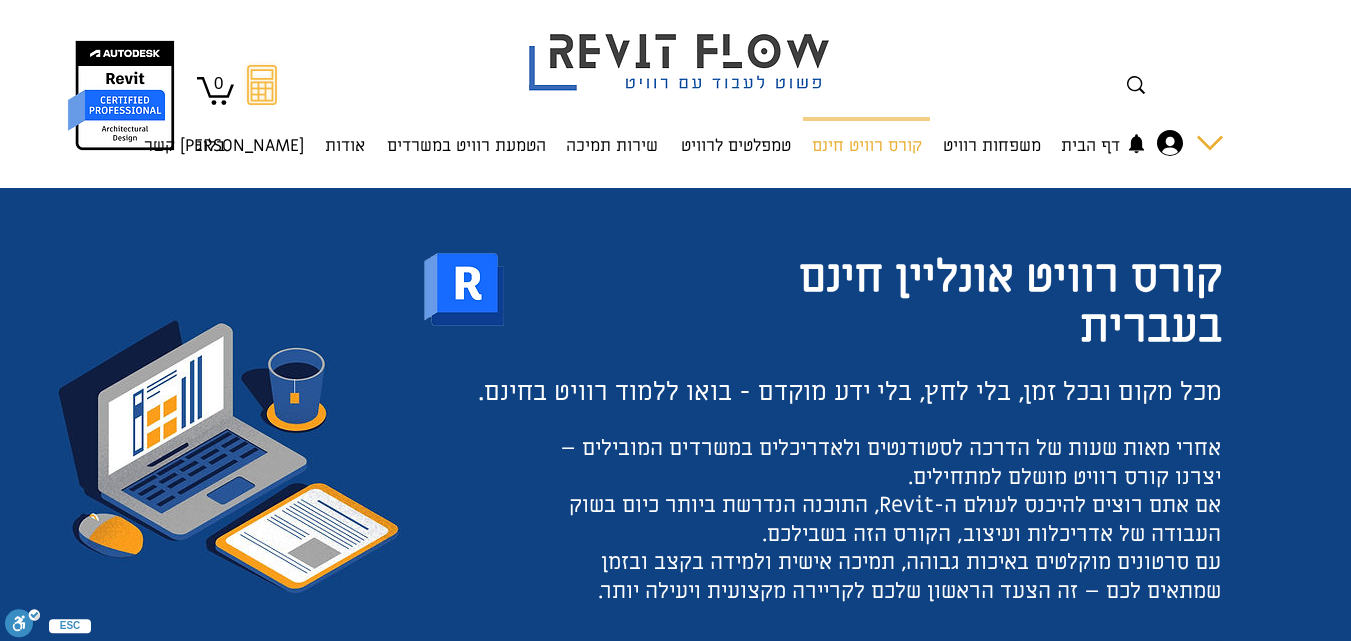 click 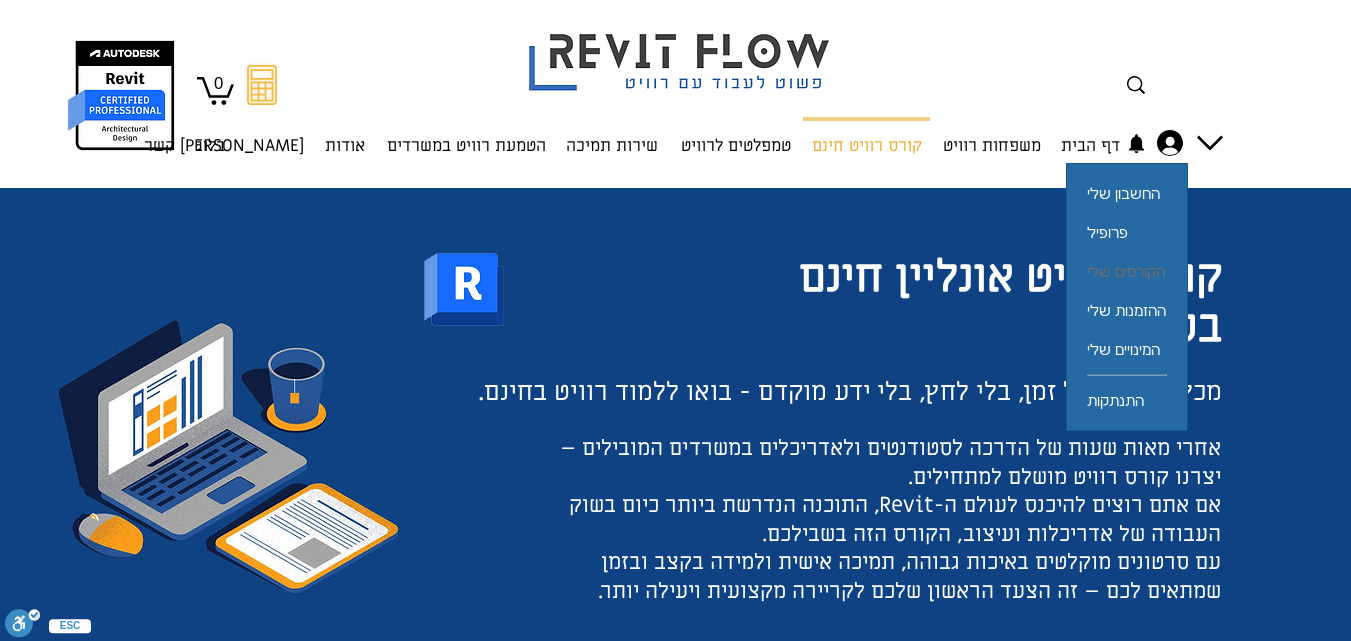 click on "הקורסים שלי" at bounding box center [1126, 271] 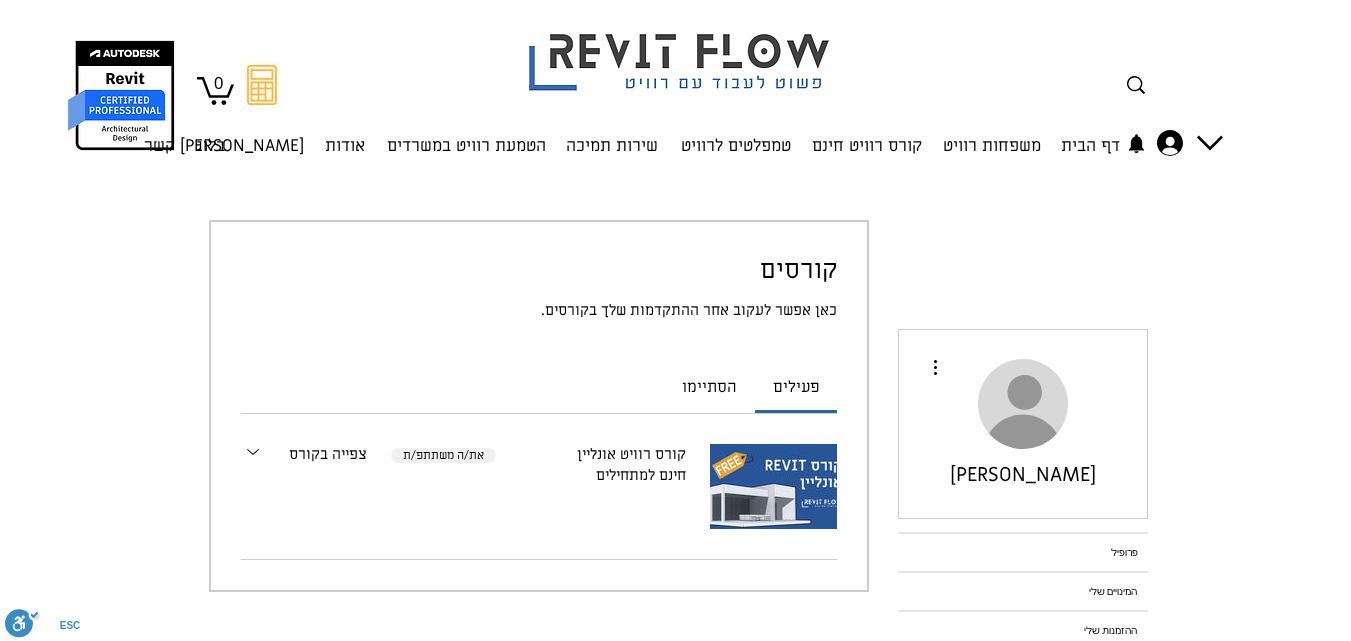 click on "צפייה בקורס" at bounding box center (328, 454) 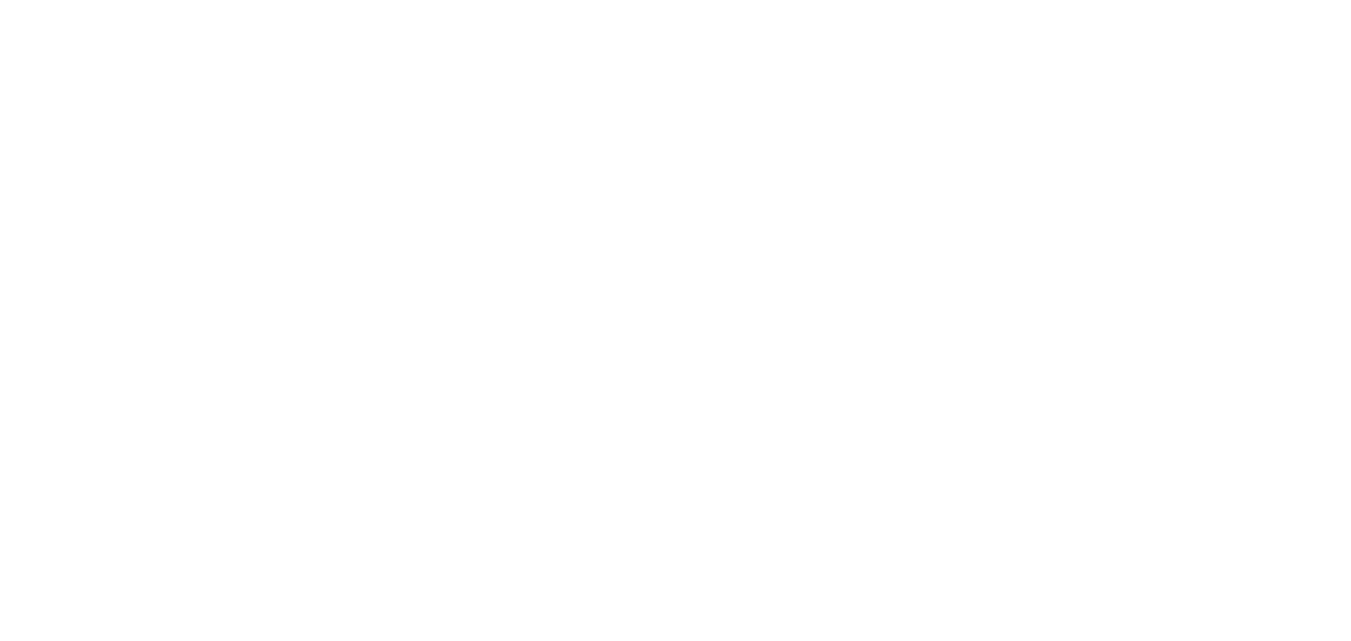 scroll, scrollTop: 0, scrollLeft: 0, axis: both 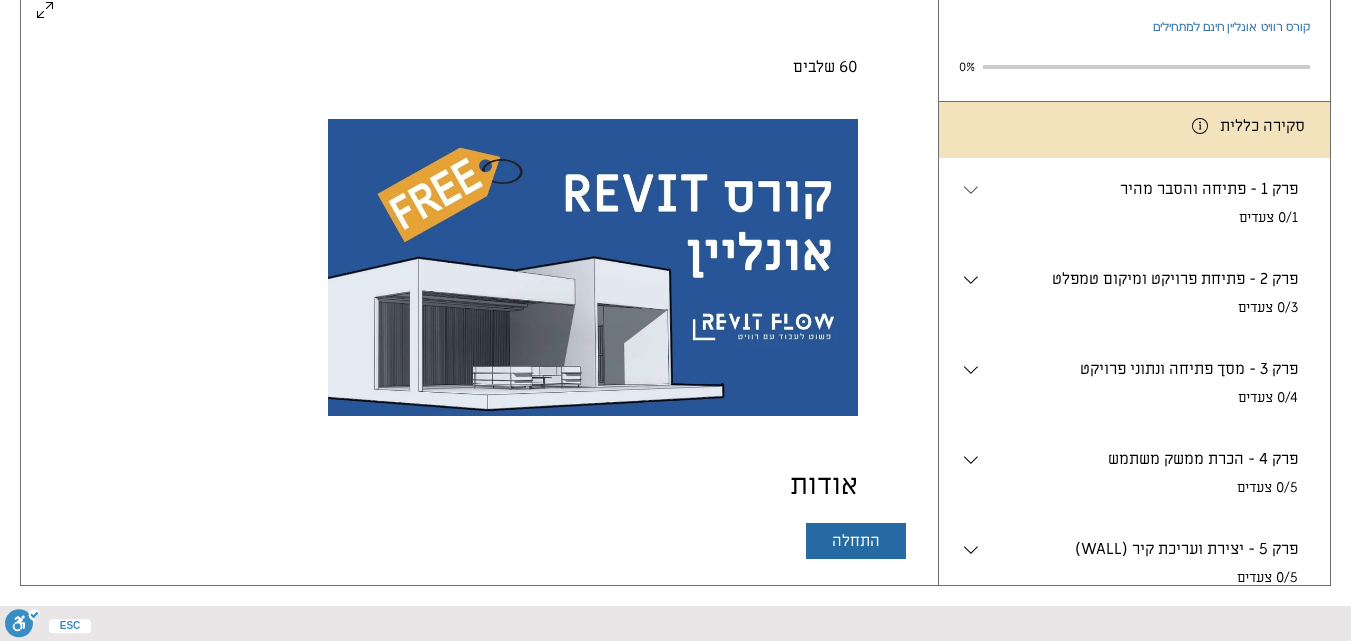 click 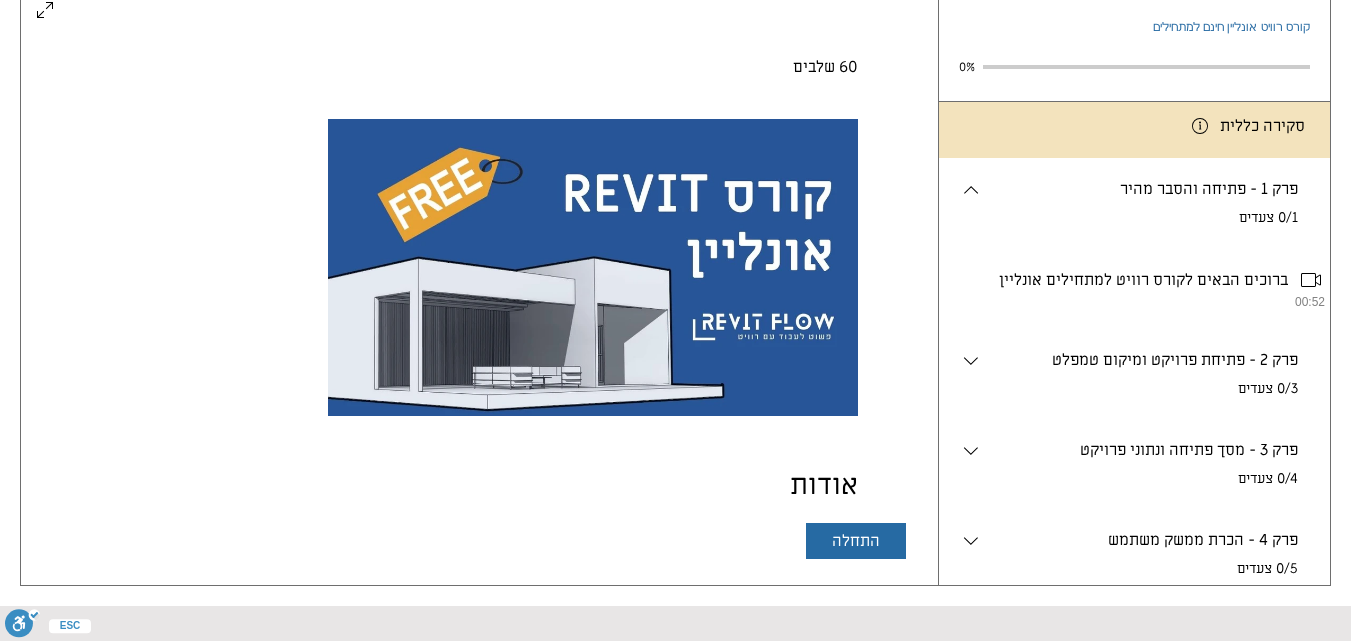 click on "פרק 1 - פתיחה והסבר מהיר" at bounding box center (1140, 189) 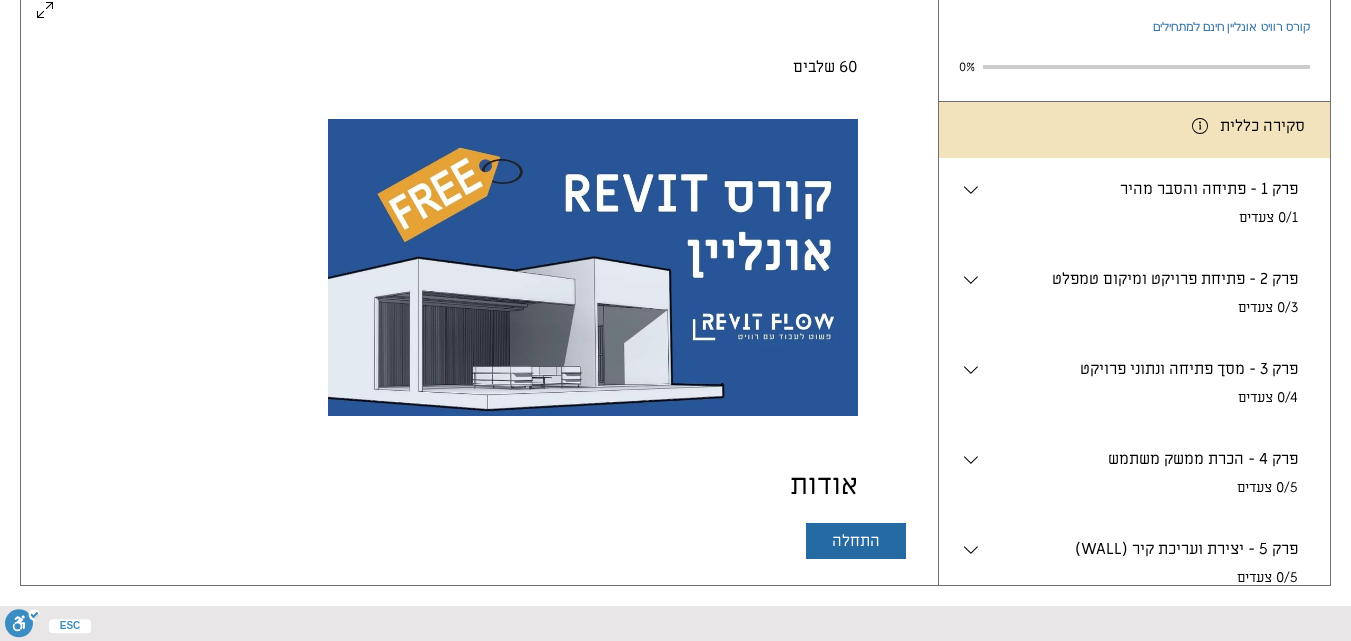 click on "פרק 1 - פתיחה והסבר מהיר" at bounding box center (1140, 189) 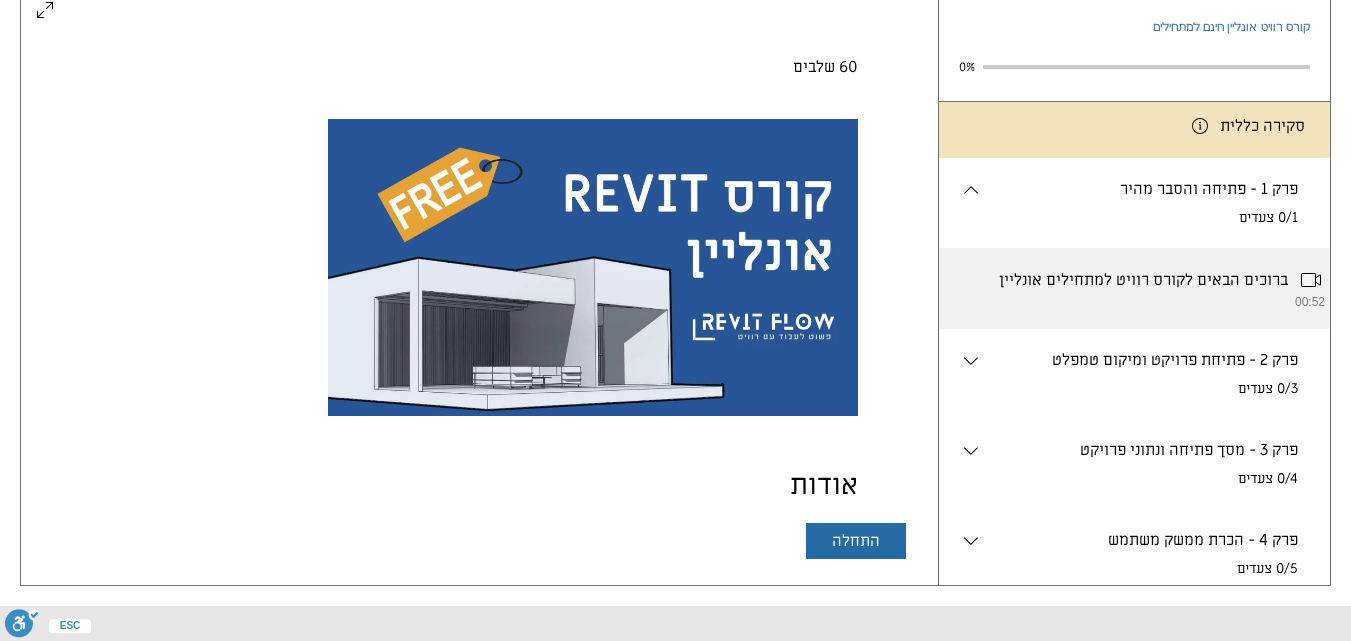 click on "ברוכים הבאים לקורס רוויט למתחילים אונליין 00:52" at bounding box center [1134, 288] 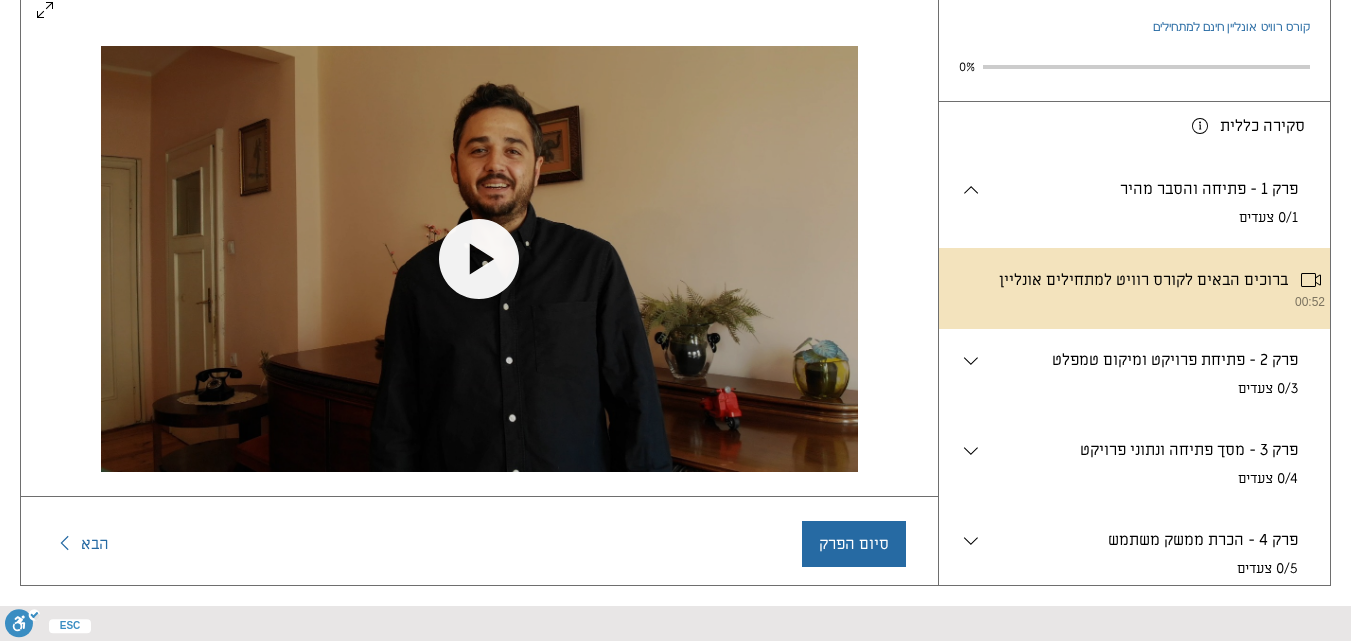 scroll, scrollTop: 74, scrollLeft: 0, axis: vertical 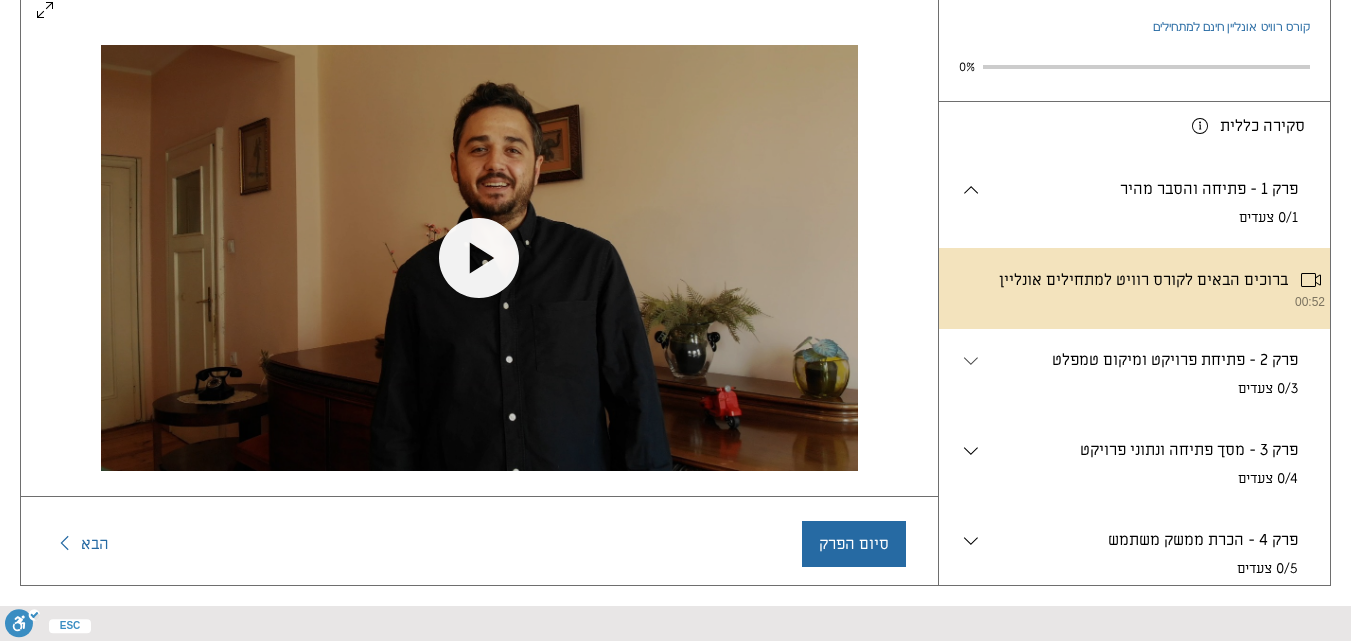 click 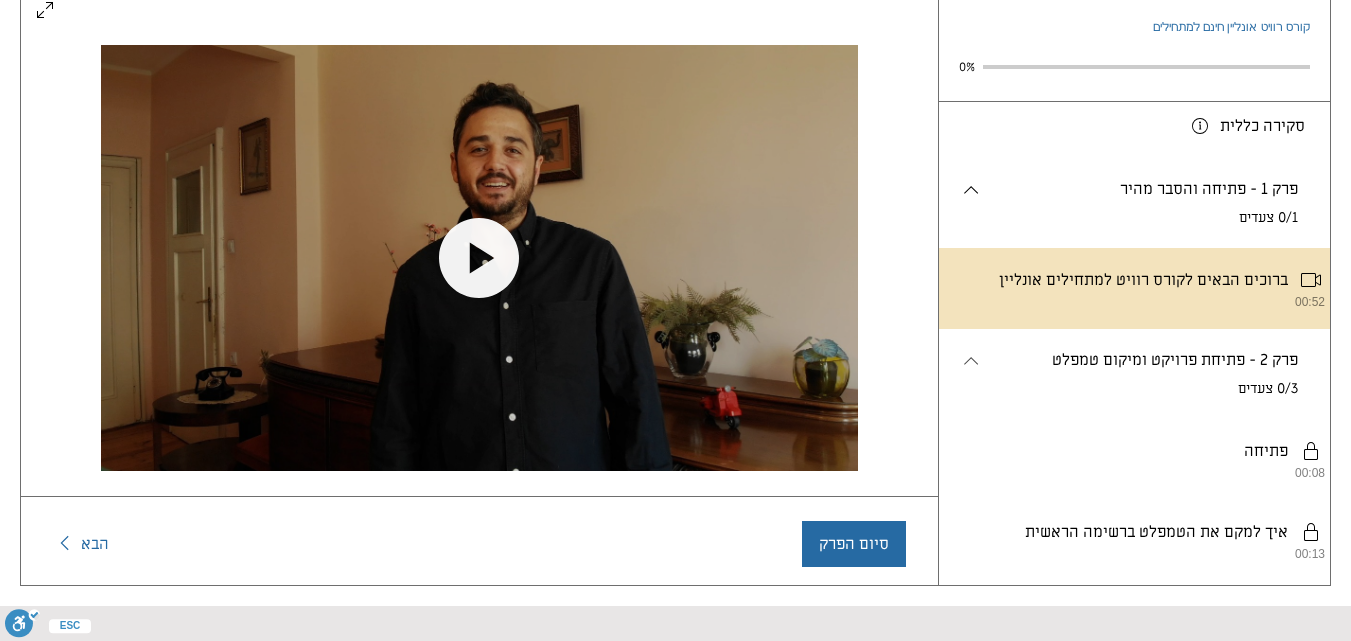 click 